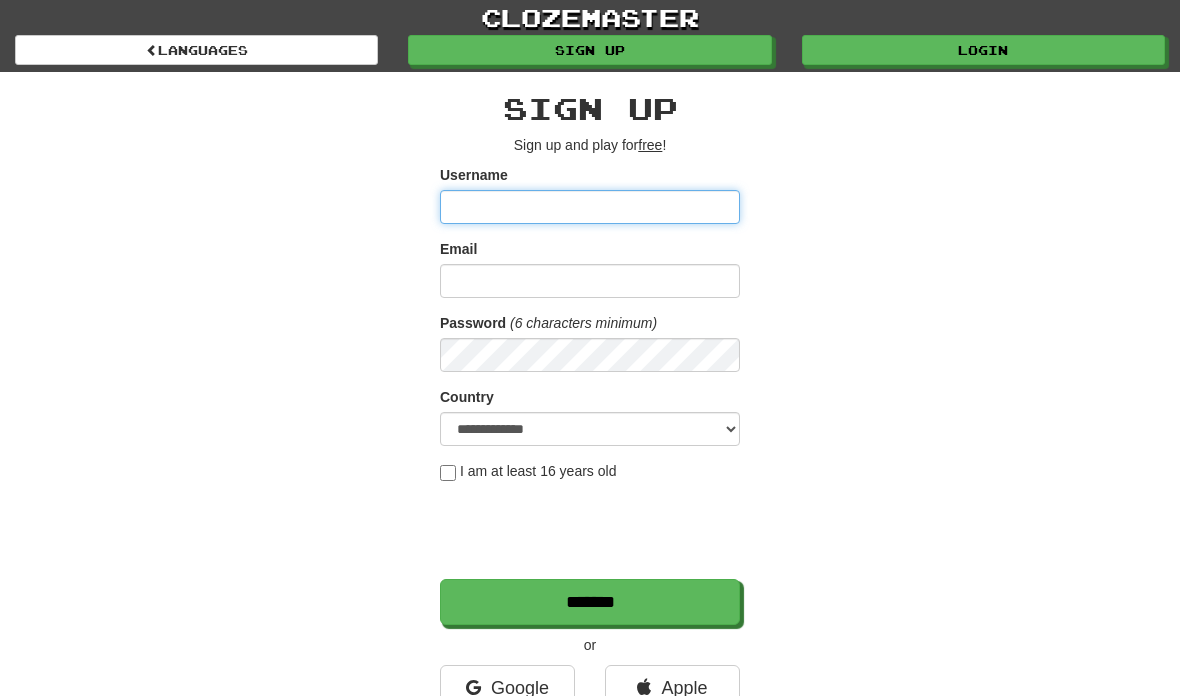 scroll, scrollTop: 0, scrollLeft: 0, axis: both 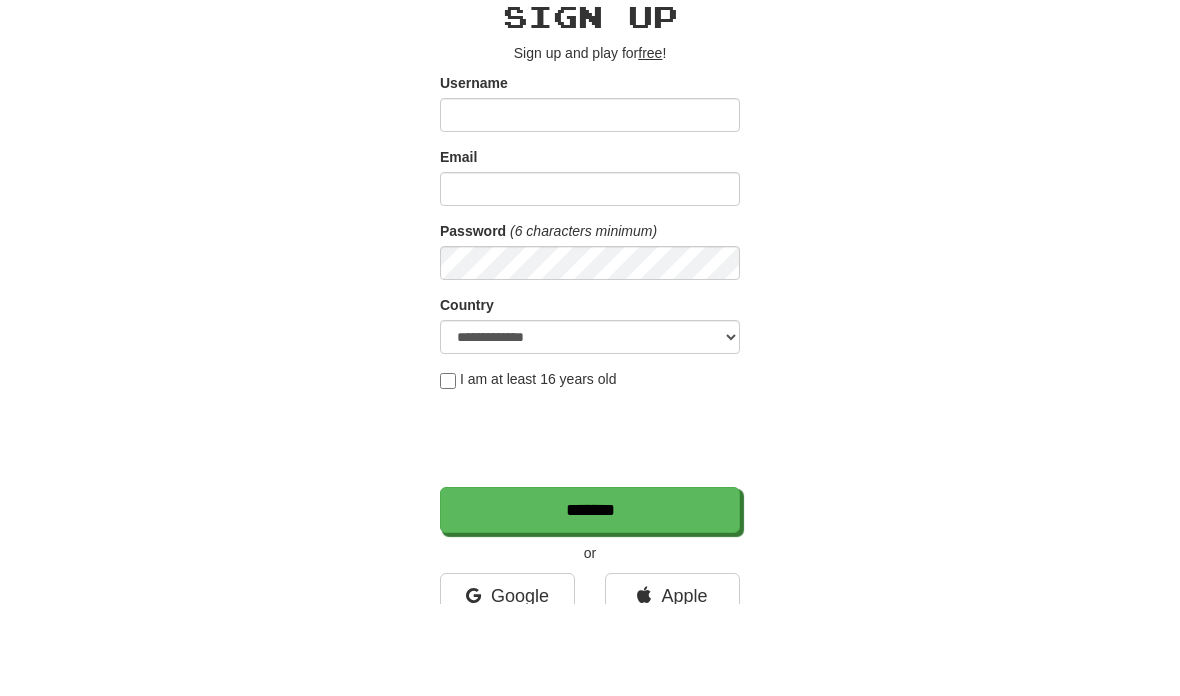 click on "clozemaster
Languages
Sign up
Login
Languages
Sign up
Sign up and play for  free !
Username
[USERNAME]
Email
[EMAIL]
Password
(6 characters minimum)
Country
[COUNTRY]" at bounding box center [590, 385] 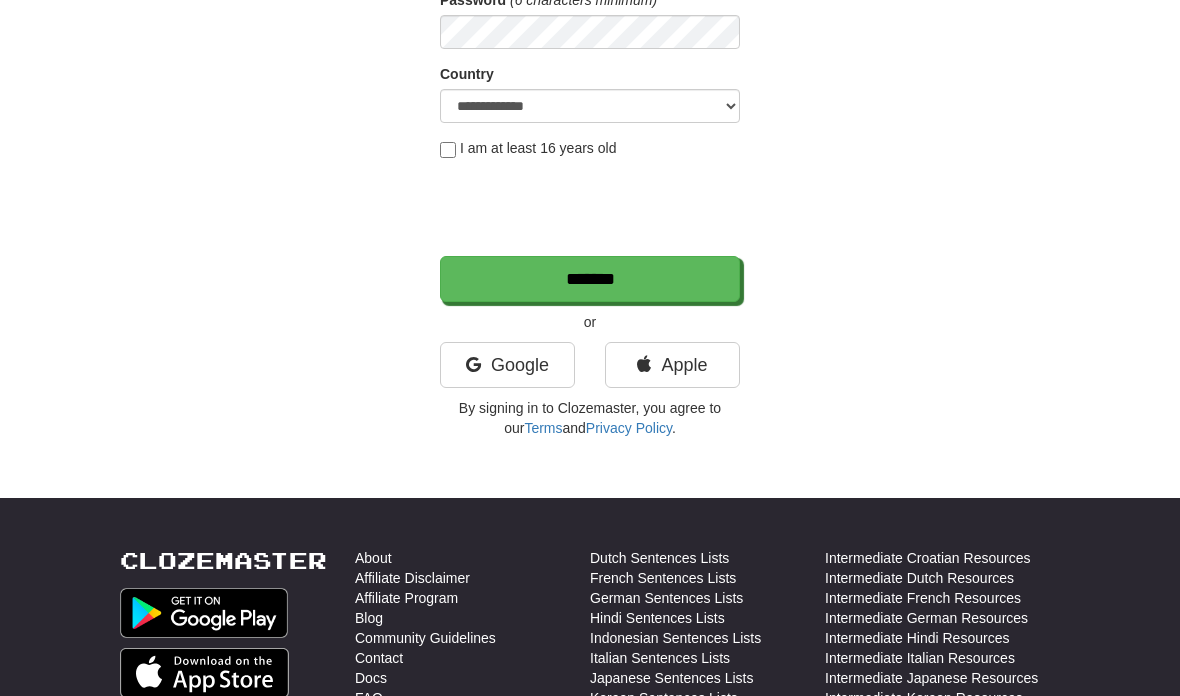 click on "Google" at bounding box center (507, 365) 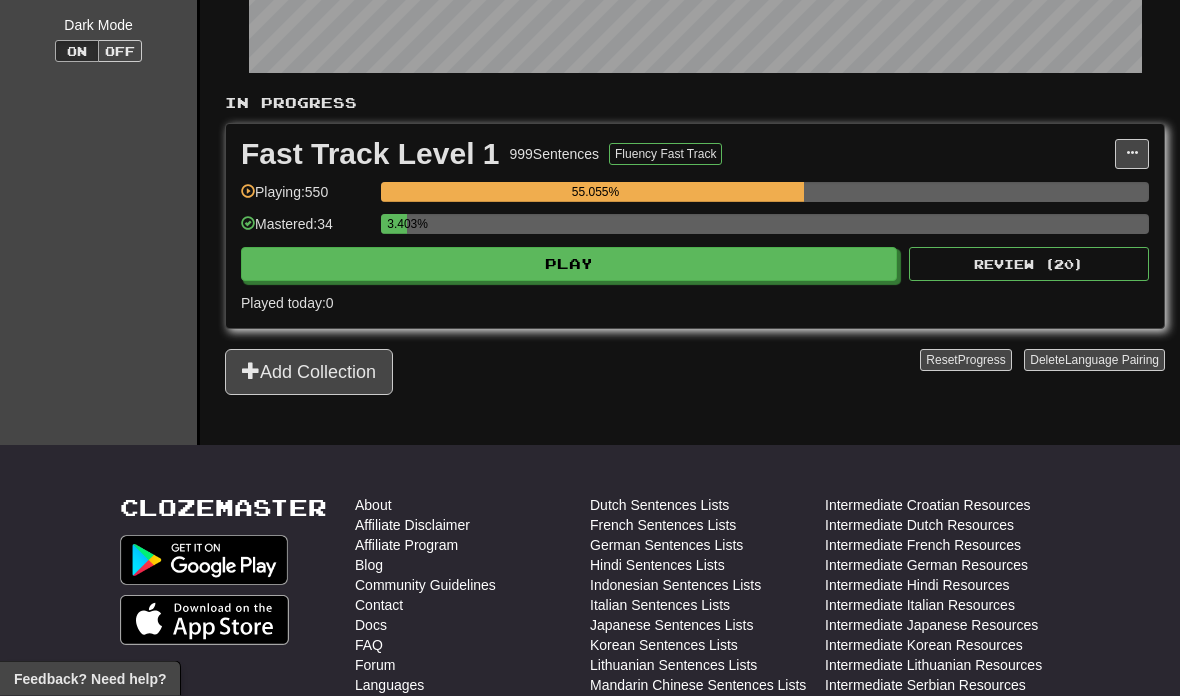 scroll, scrollTop: 423, scrollLeft: 0, axis: vertical 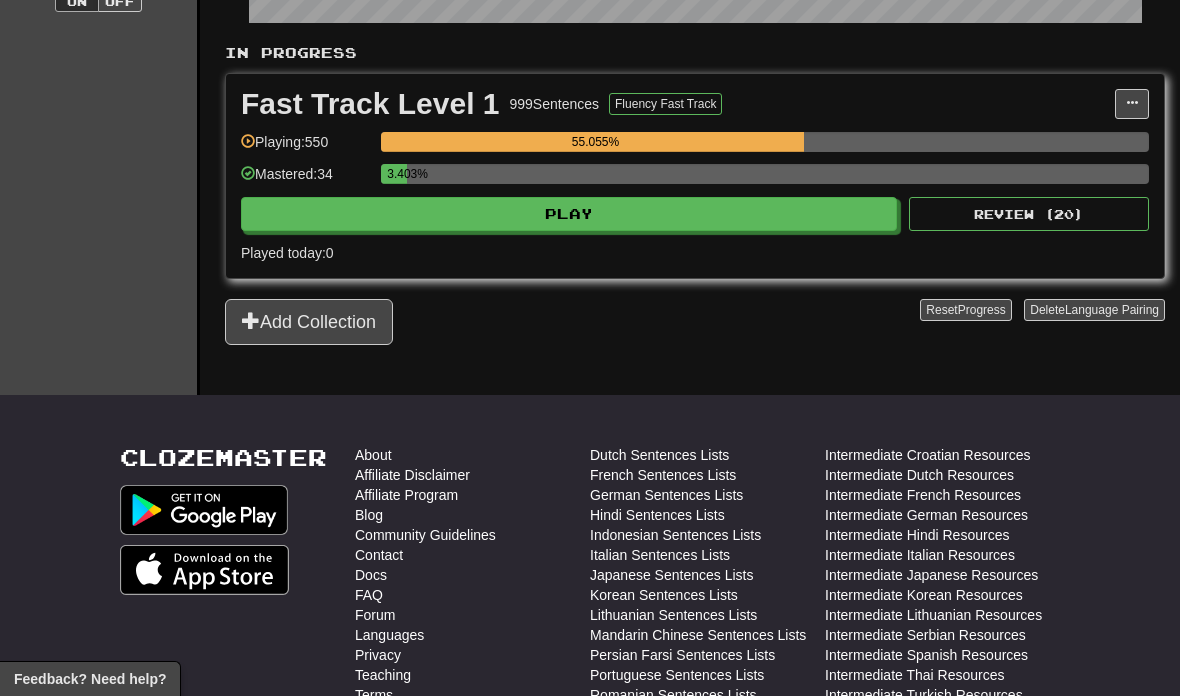 click on "Play" at bounding box center [569, 214] 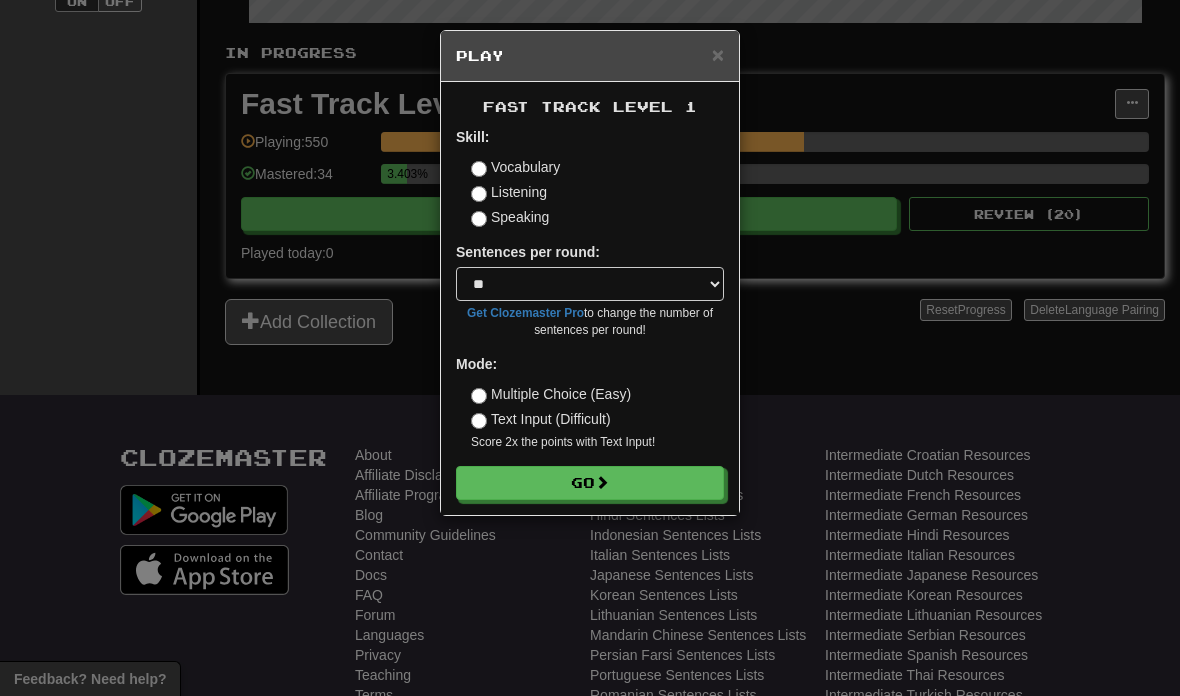 click on "Go" at bounding box center (590, 483) 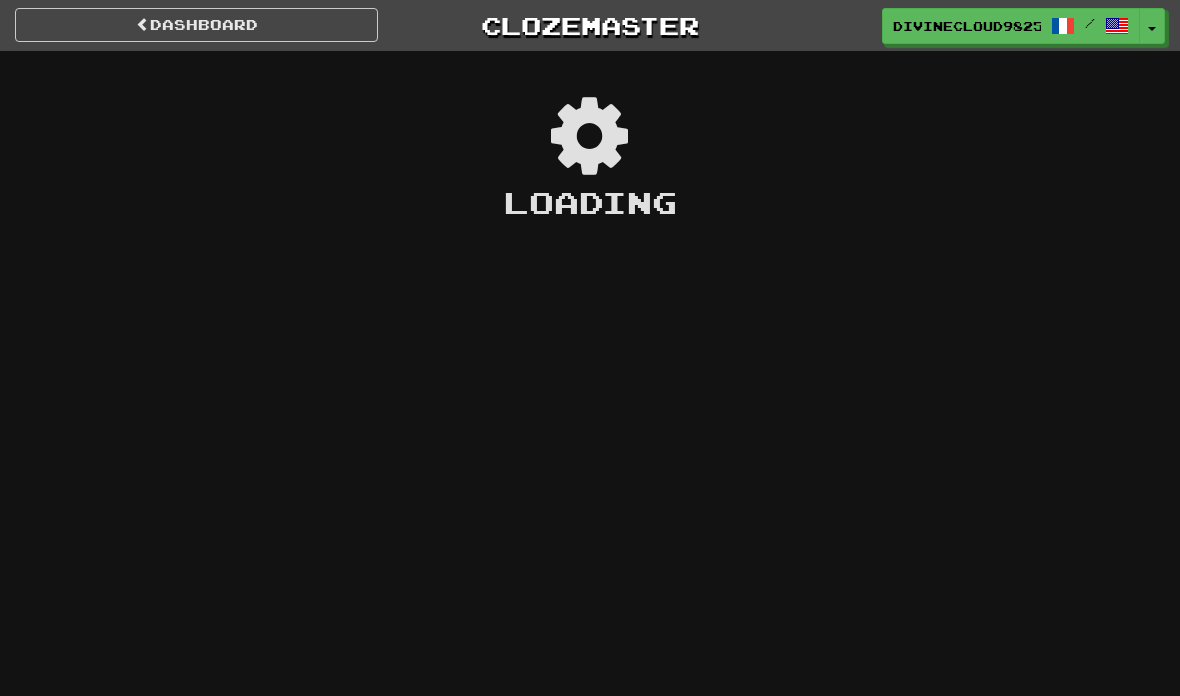 scroll, scrollTop: 0, scrollLeft: 0, axis: both 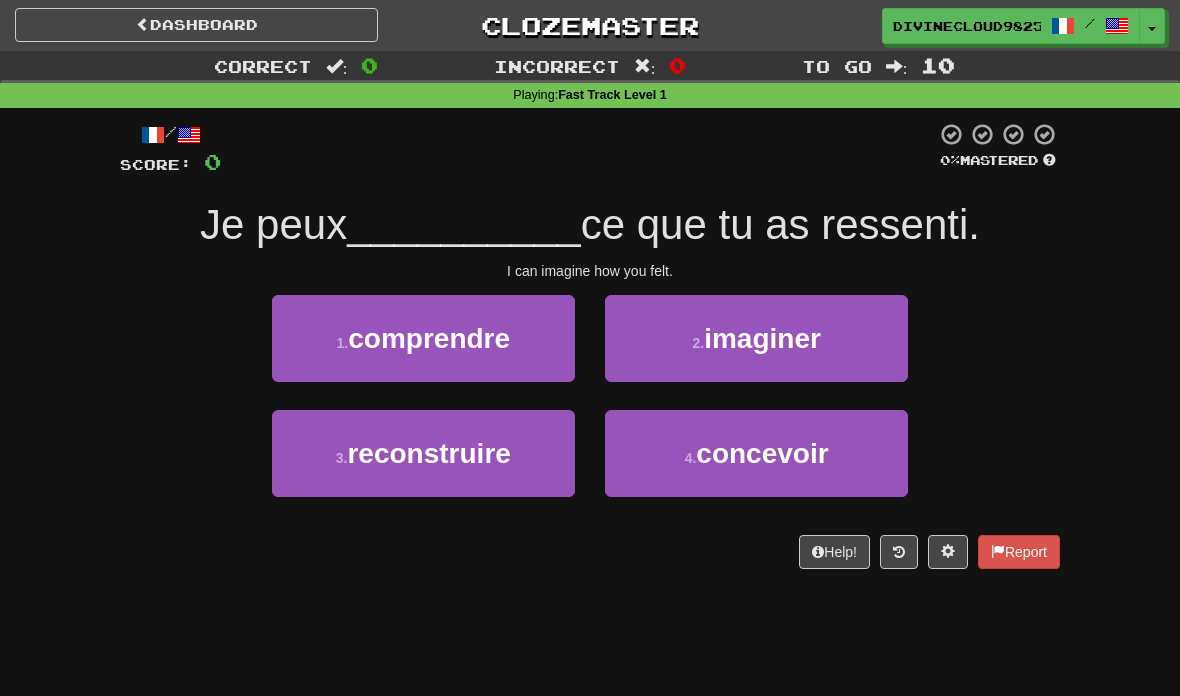 click on "2 .  imaginer" at bounding box center [756, 338] 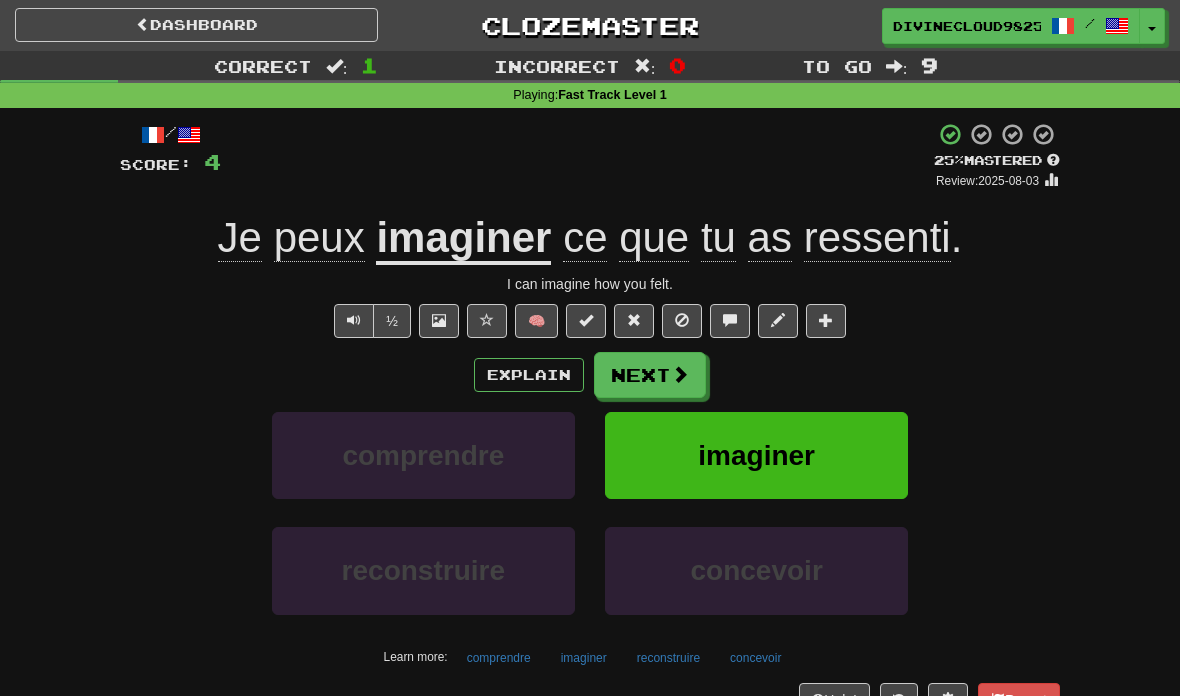 click at bounding box center [354, 321] 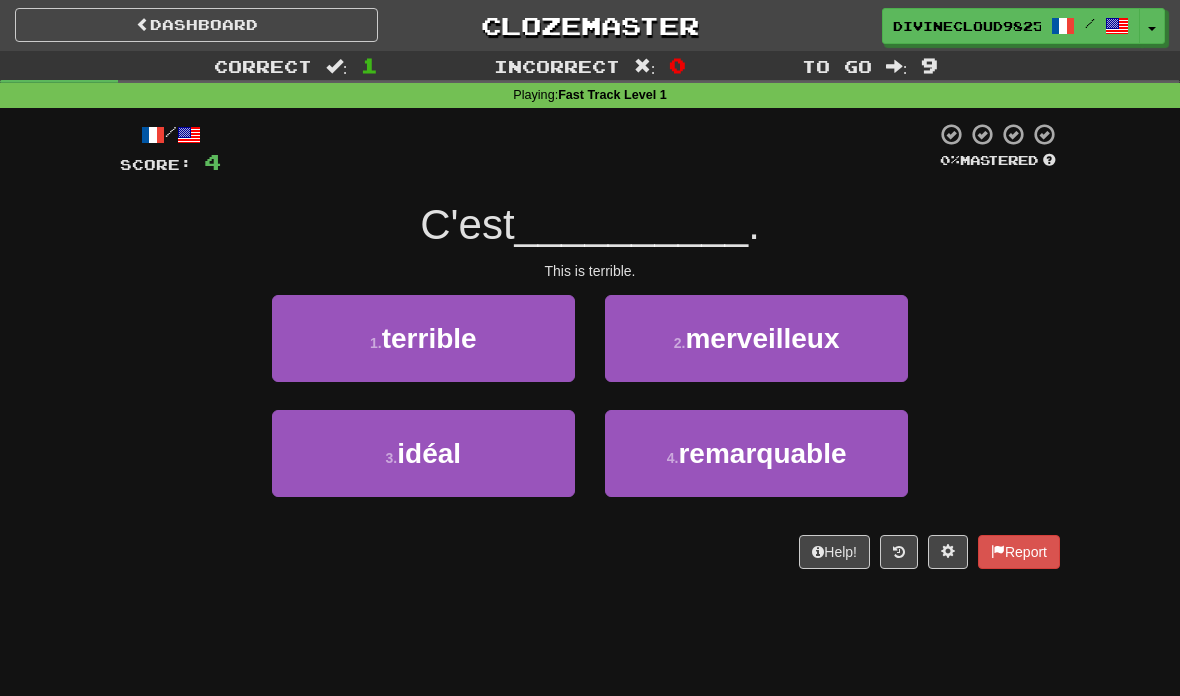 click on "1 .  terrible" at bounding box center (423, 338) 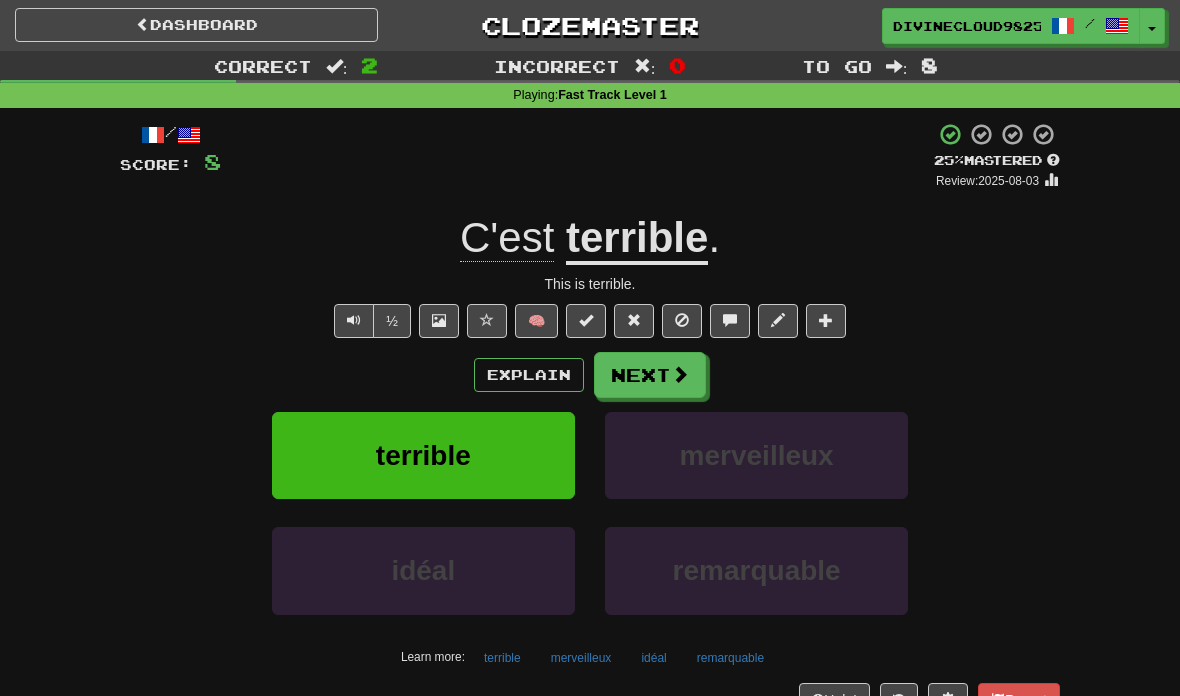 click on "Next" at bounding box center [650, 375] 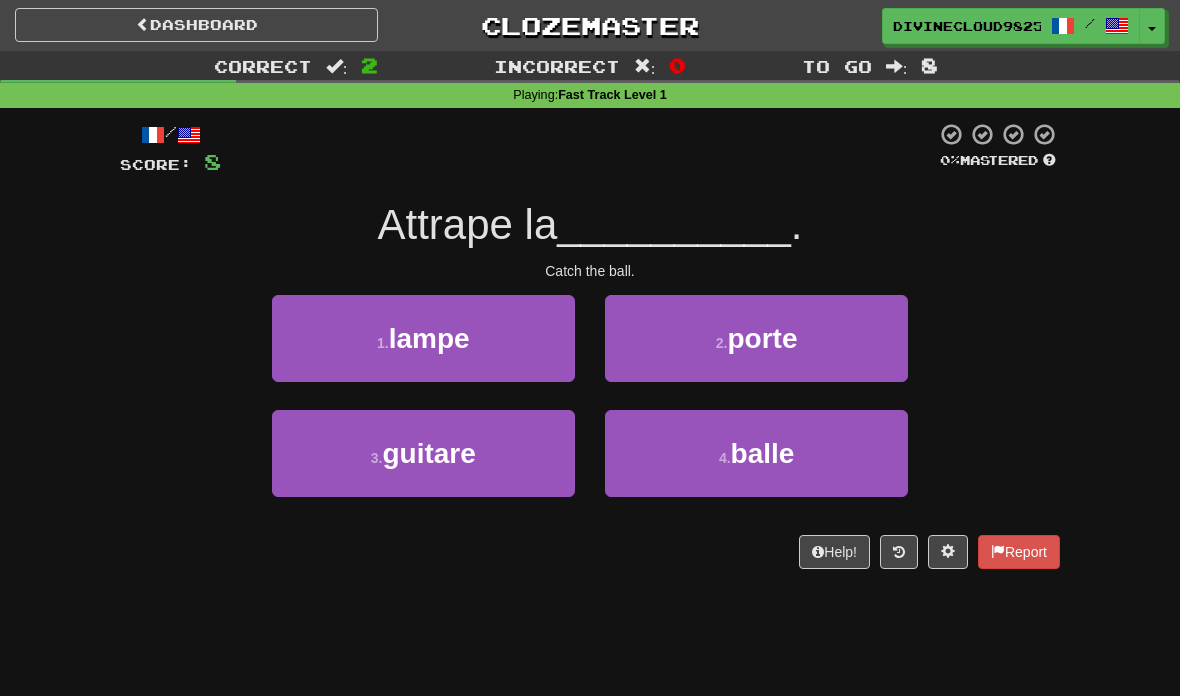 click on "4 .  balle" at bounding box center [756, 453] 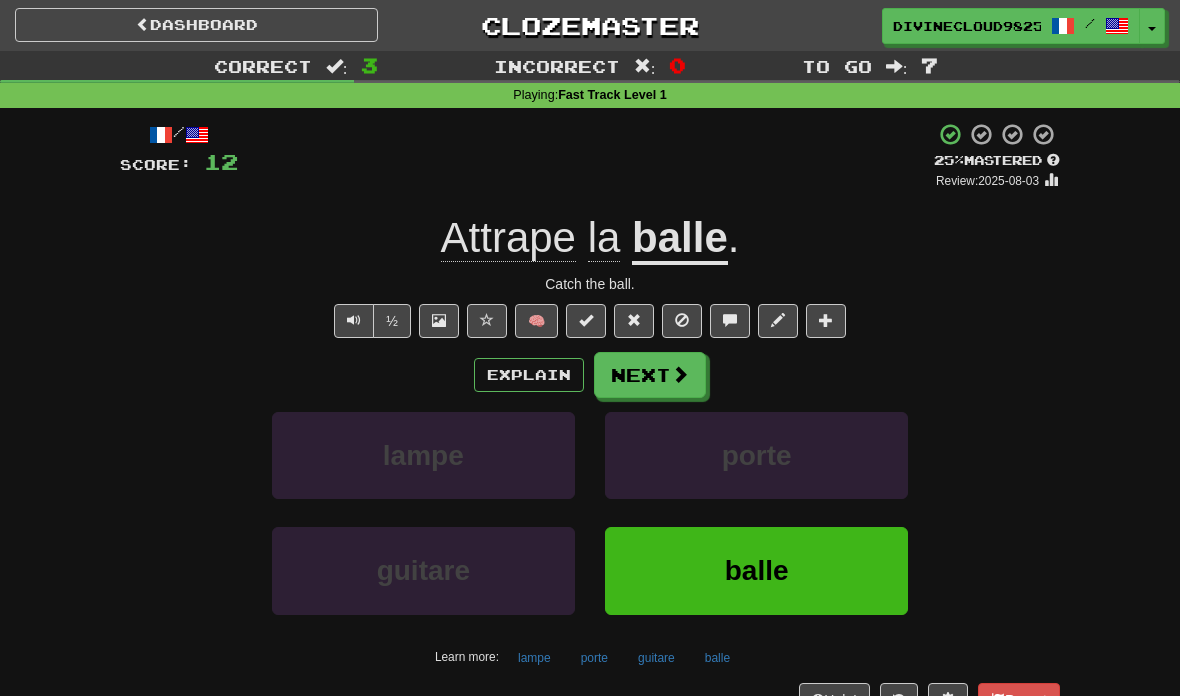 click at bounding box center (354, 321) 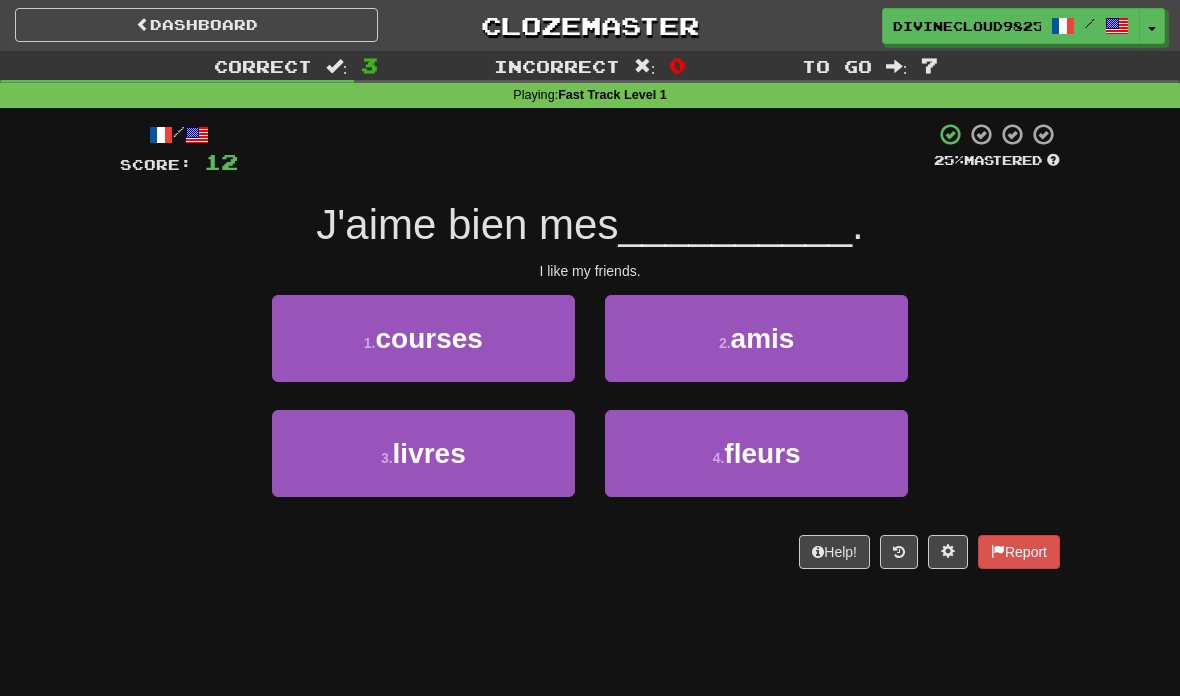 click on "2 .  amis" at bounding box center [756, 338] 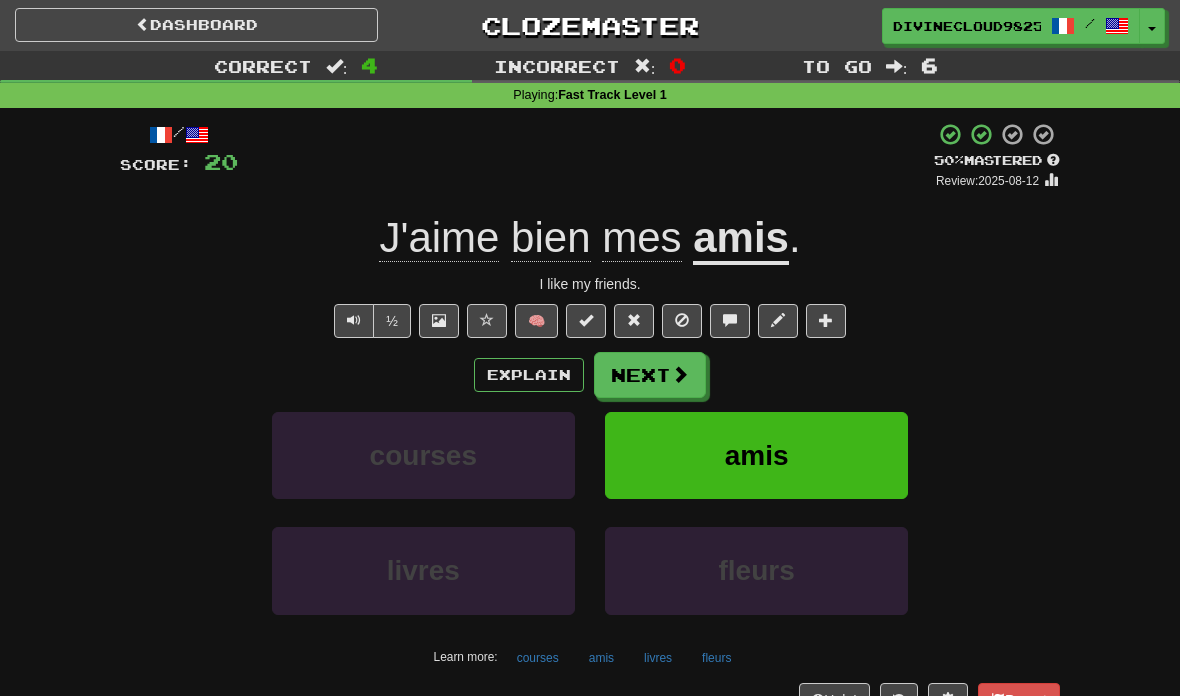 click on "Next" at bounding box center (650, 375) 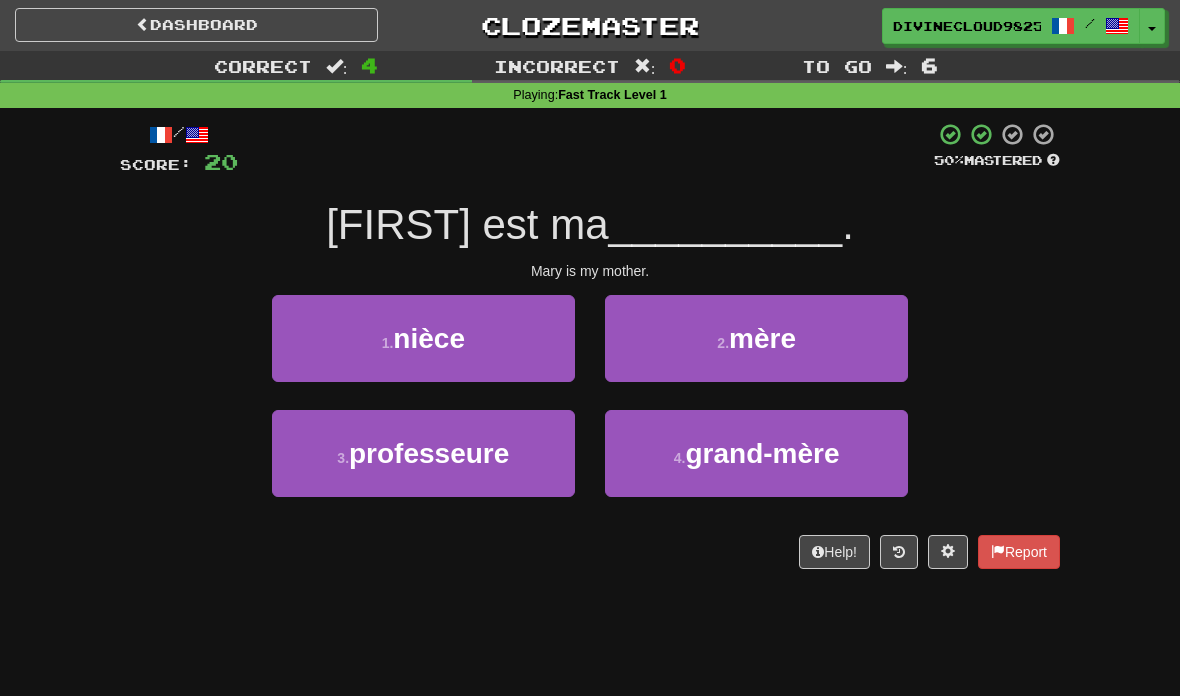 click on "2 .  mère" at bounding box center [756, 338] 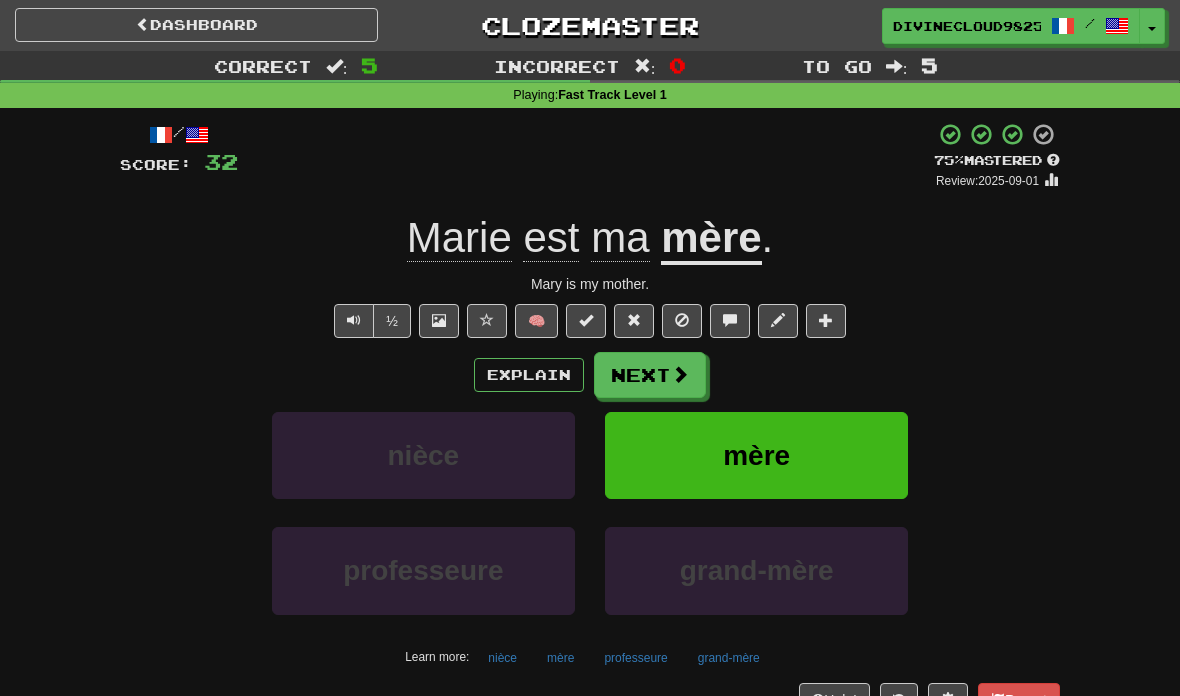 click on "Next" at bounding box center [650, 375] 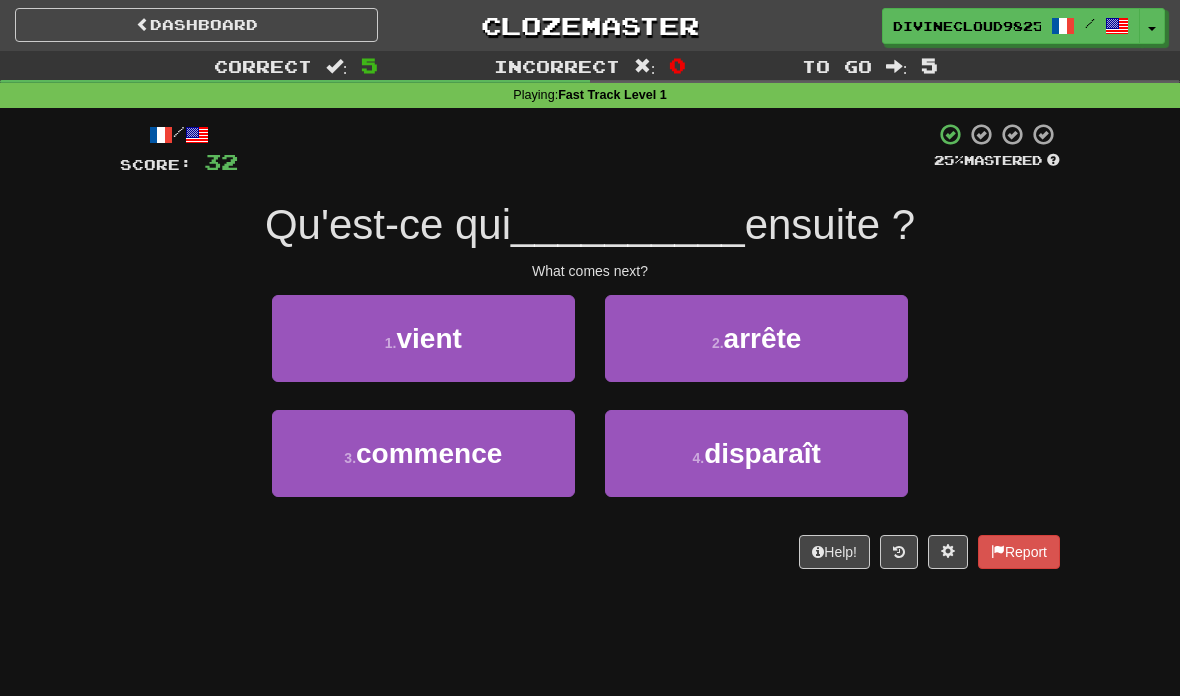 click on "3 .  commence" at bounding box center (423, 453) 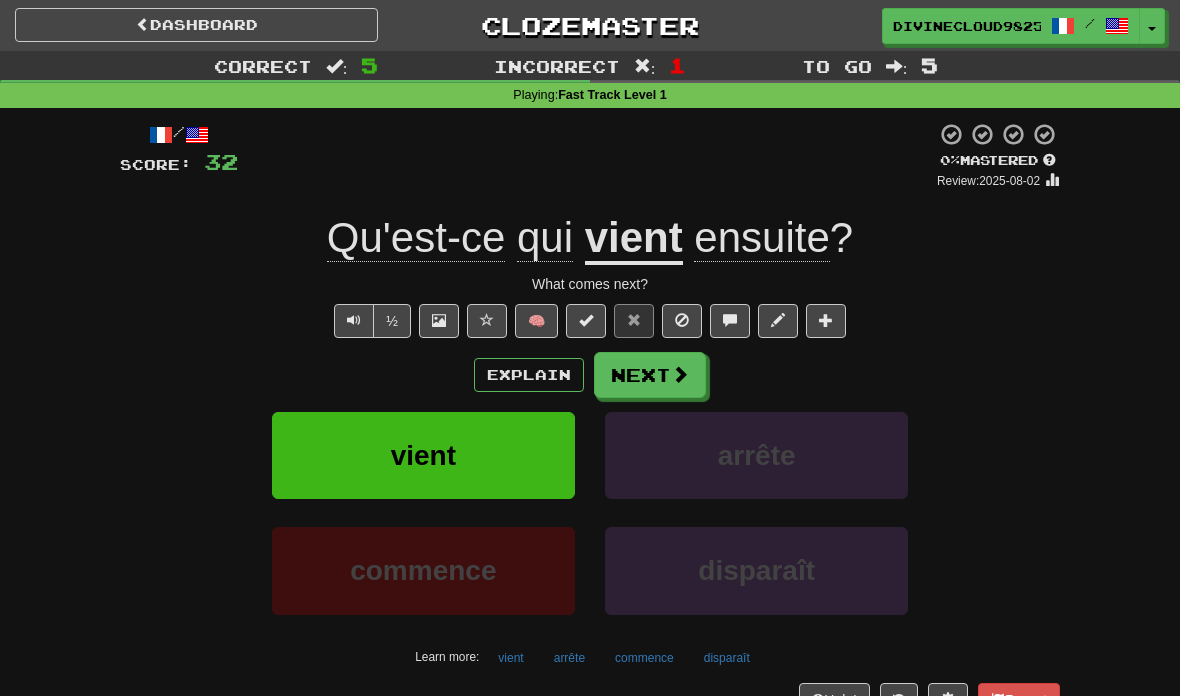 click at bounding box center [354, 320] 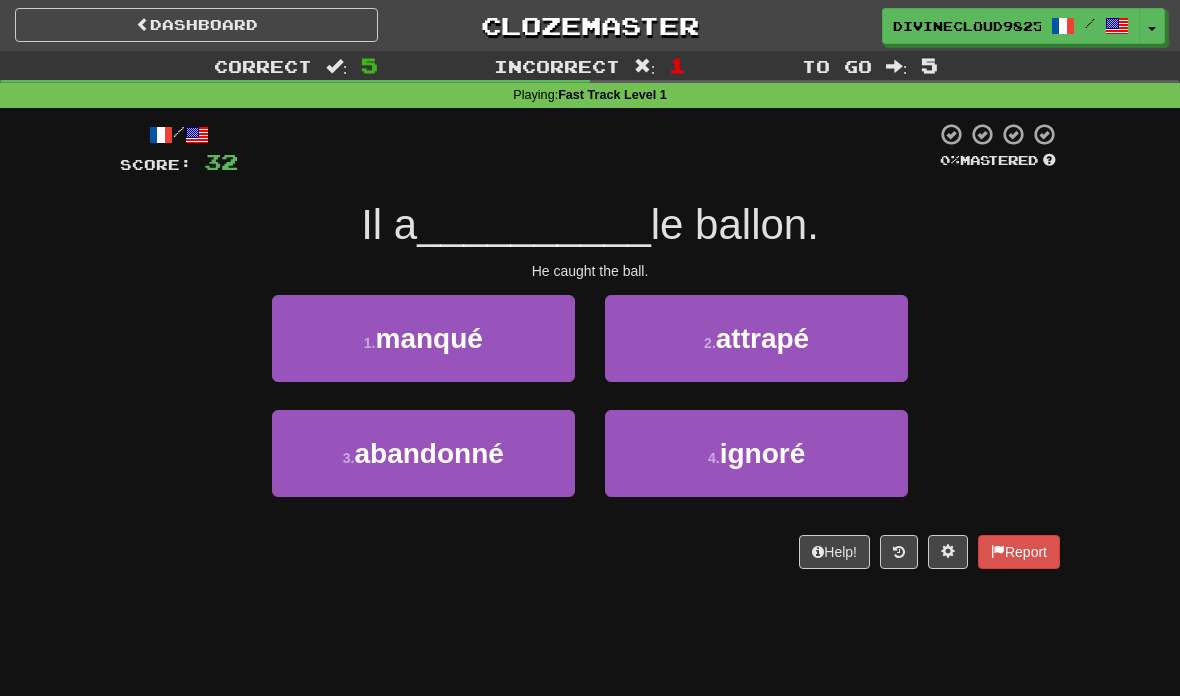 click on "attrapé" at bounding box center (762, 338) 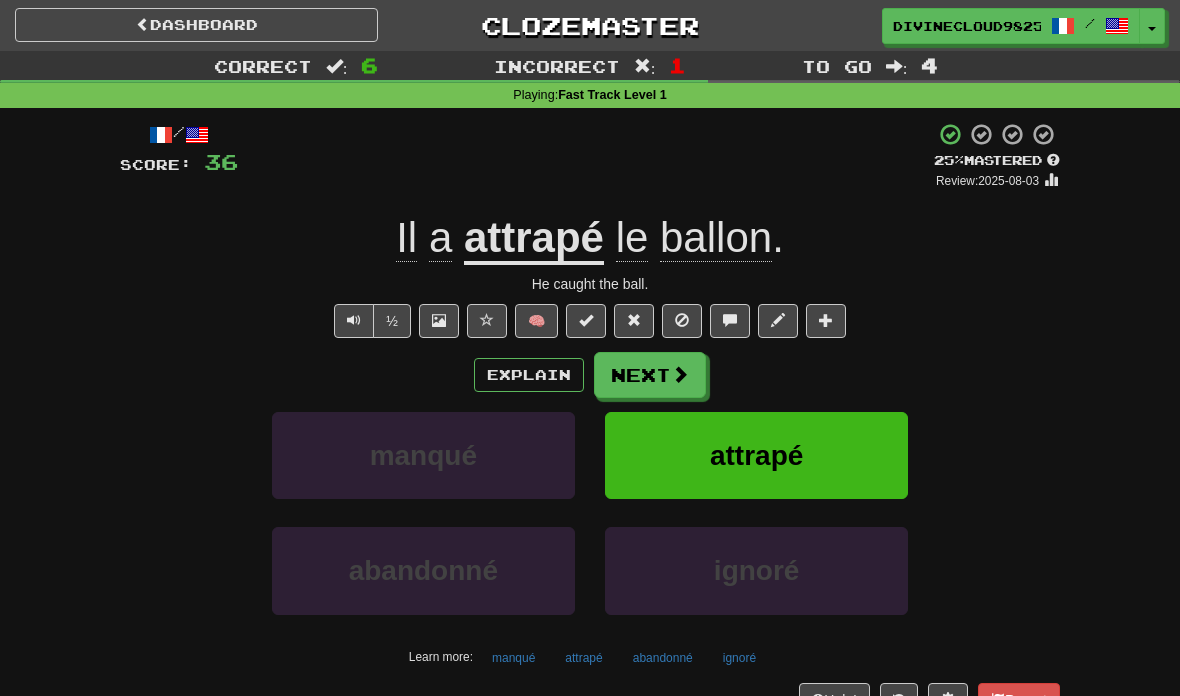 click on "attrapé" at bounding box center [756, 455] 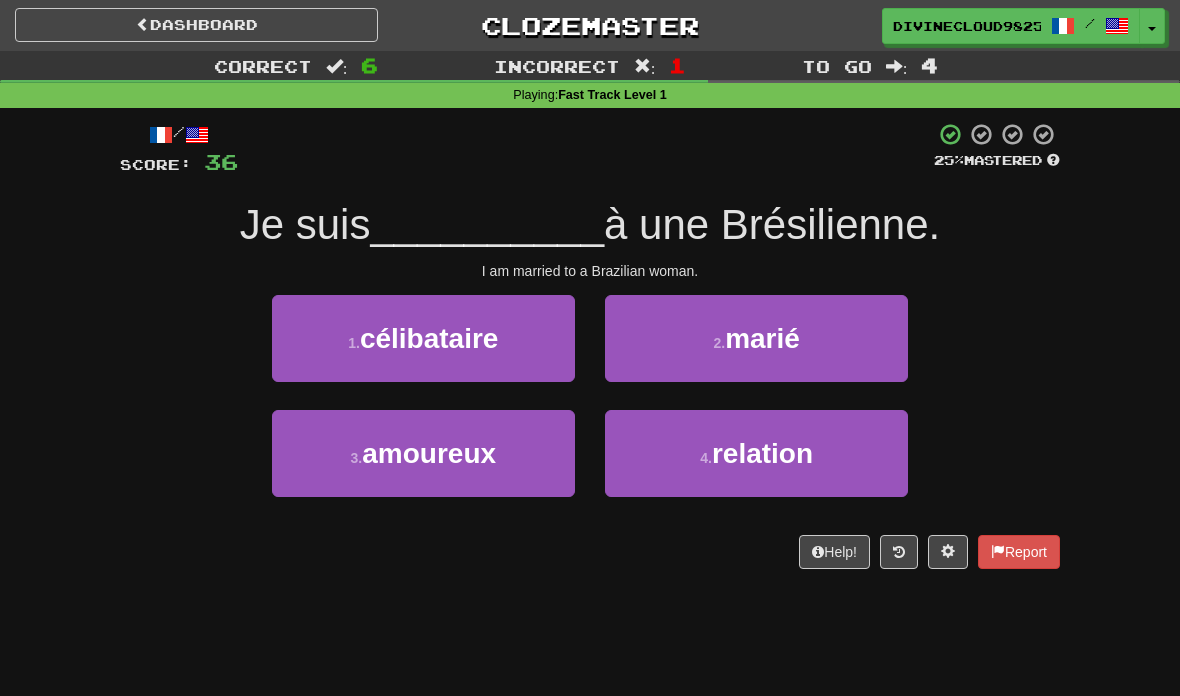 click on "2 .  marié" at bounding box center [756, 338] 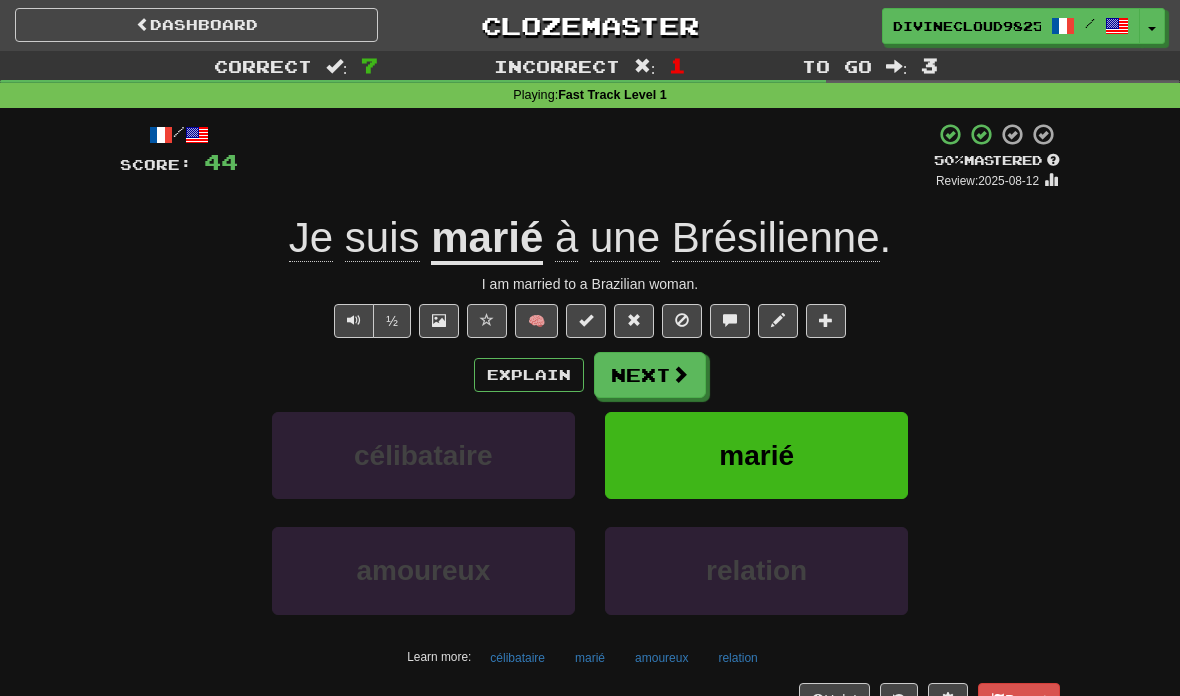 click on "Next" at bounding box center [650, 375] 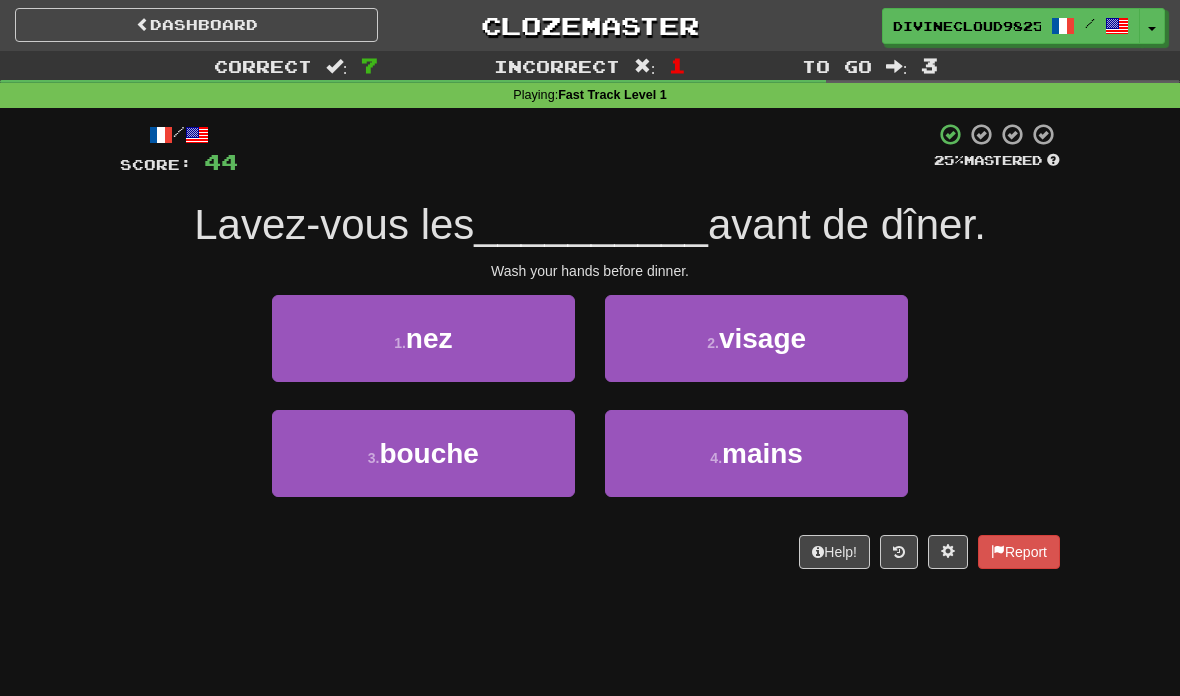 click on "mains" at bounding box center [762, 453] 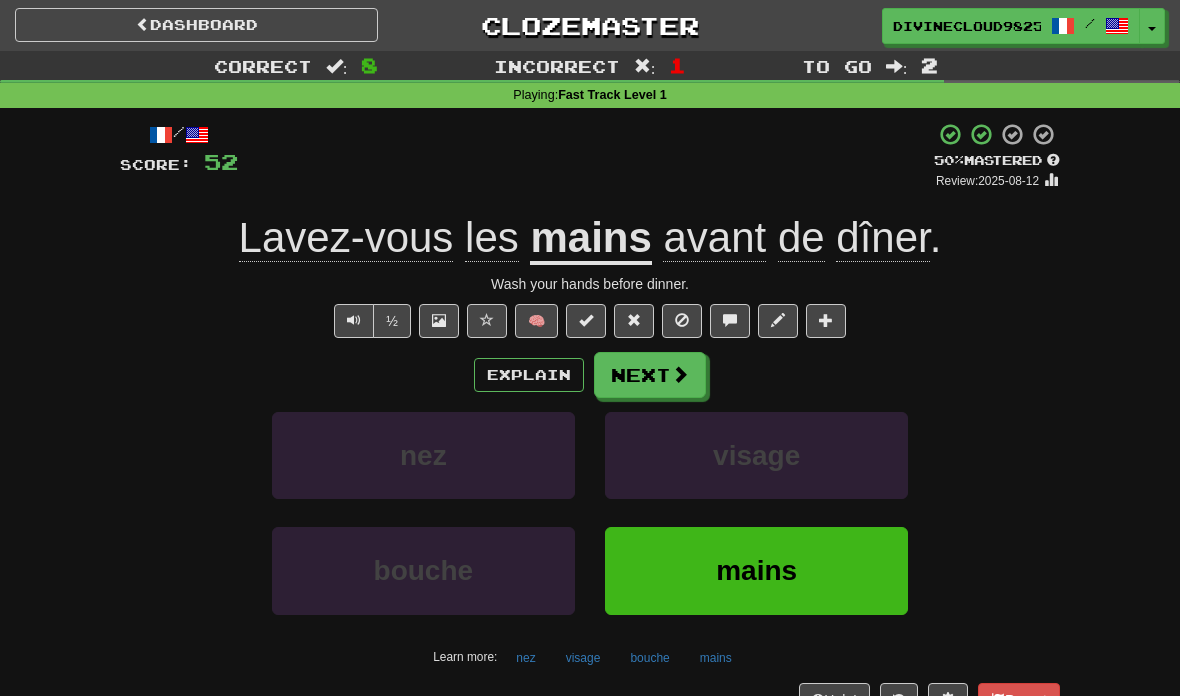 click on "Explain Next" at bounding box center [590, 375] 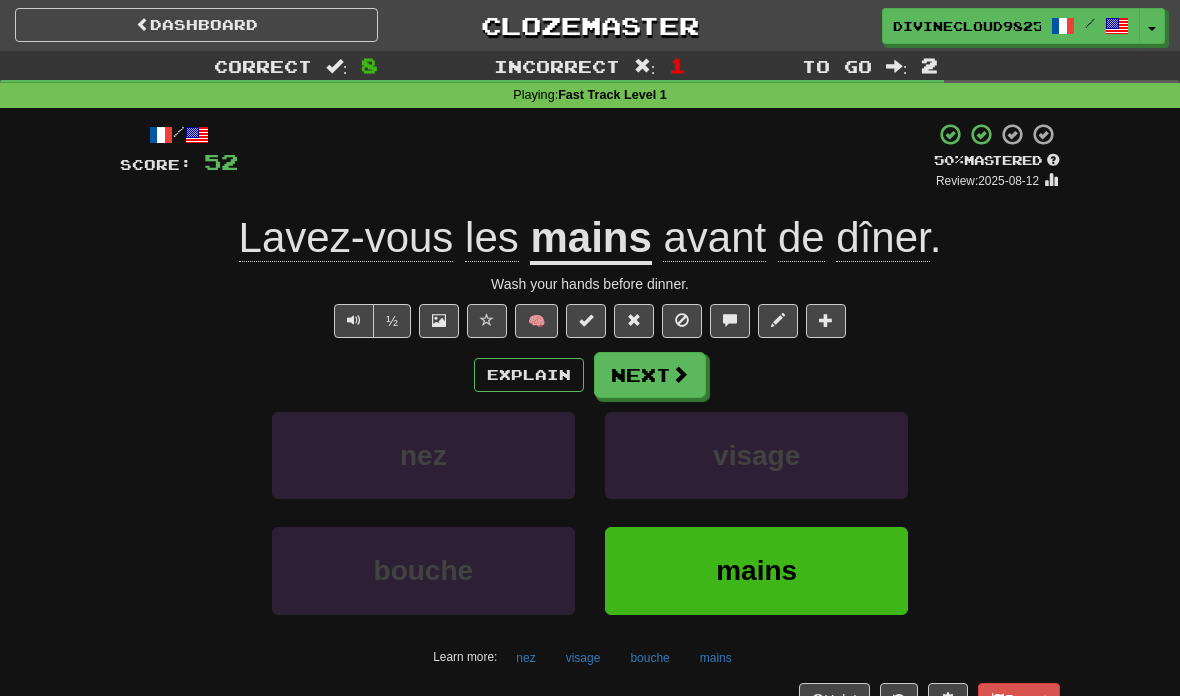 click at bounding box center (354, 321) 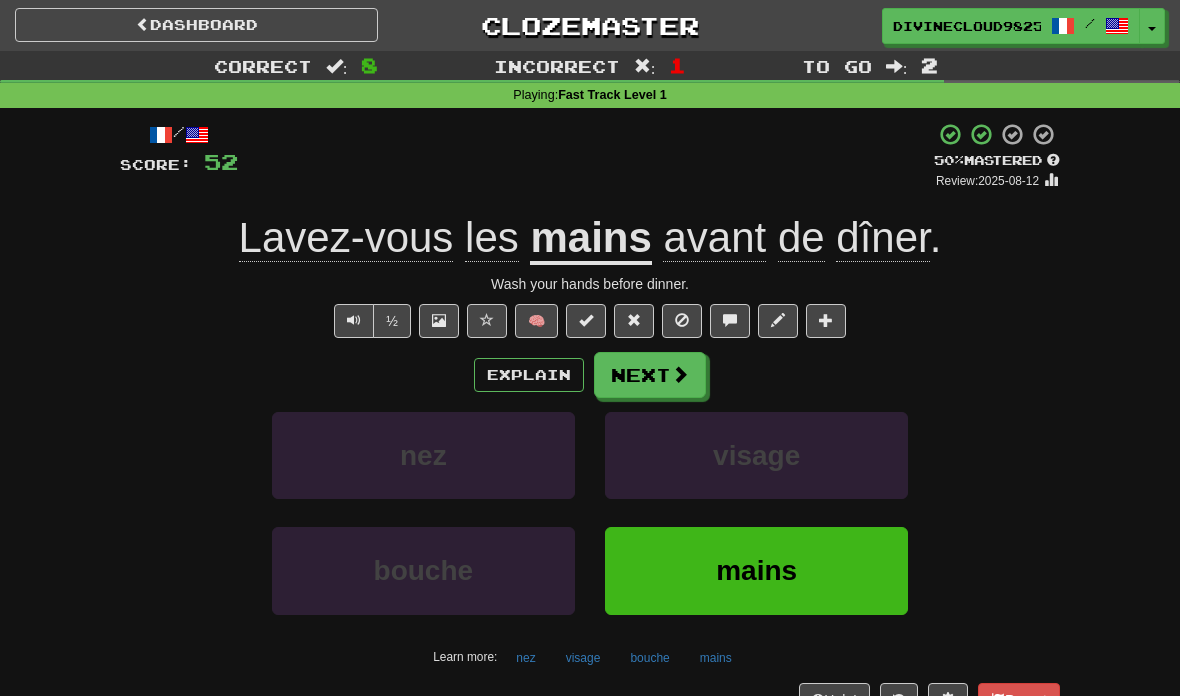 click at bounding box center [354, 321] 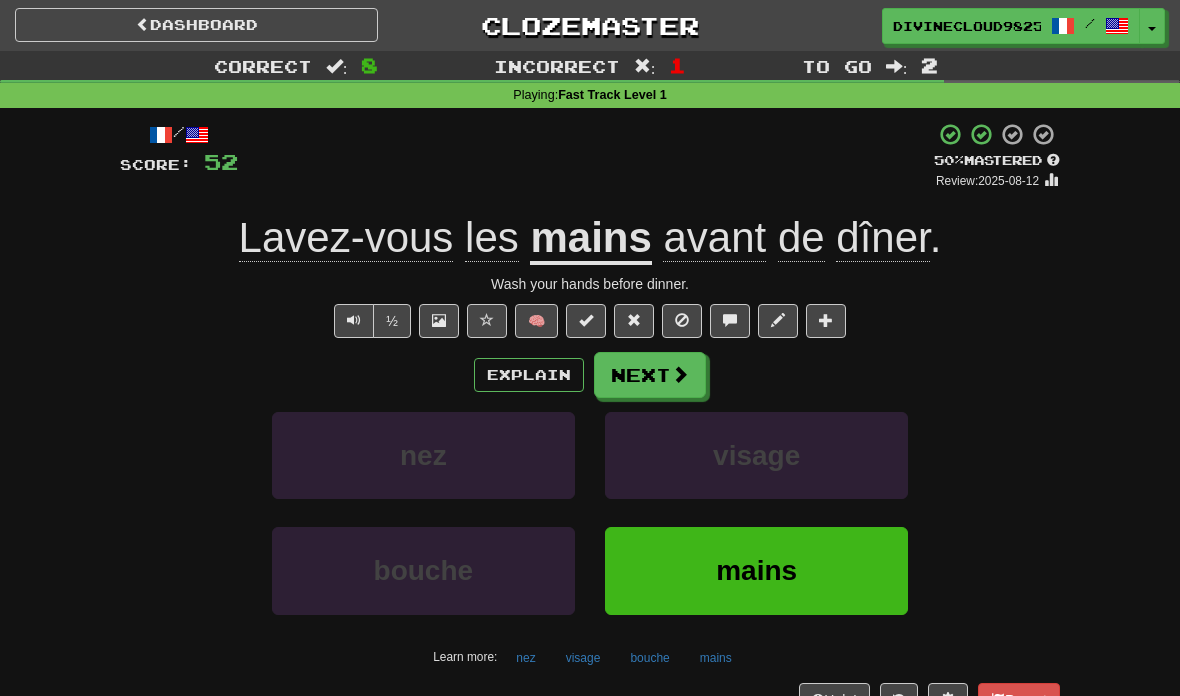 click at bounding box center [680, 374] 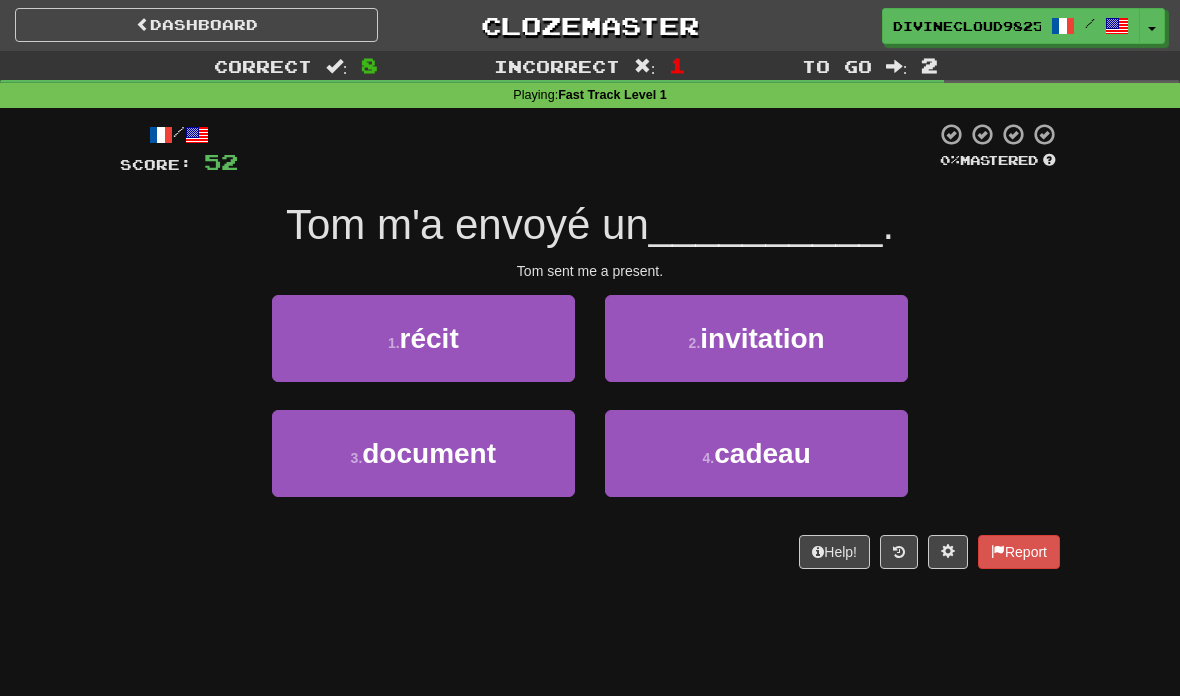 click on "1 .  récit" at bounding box center (423, 338) 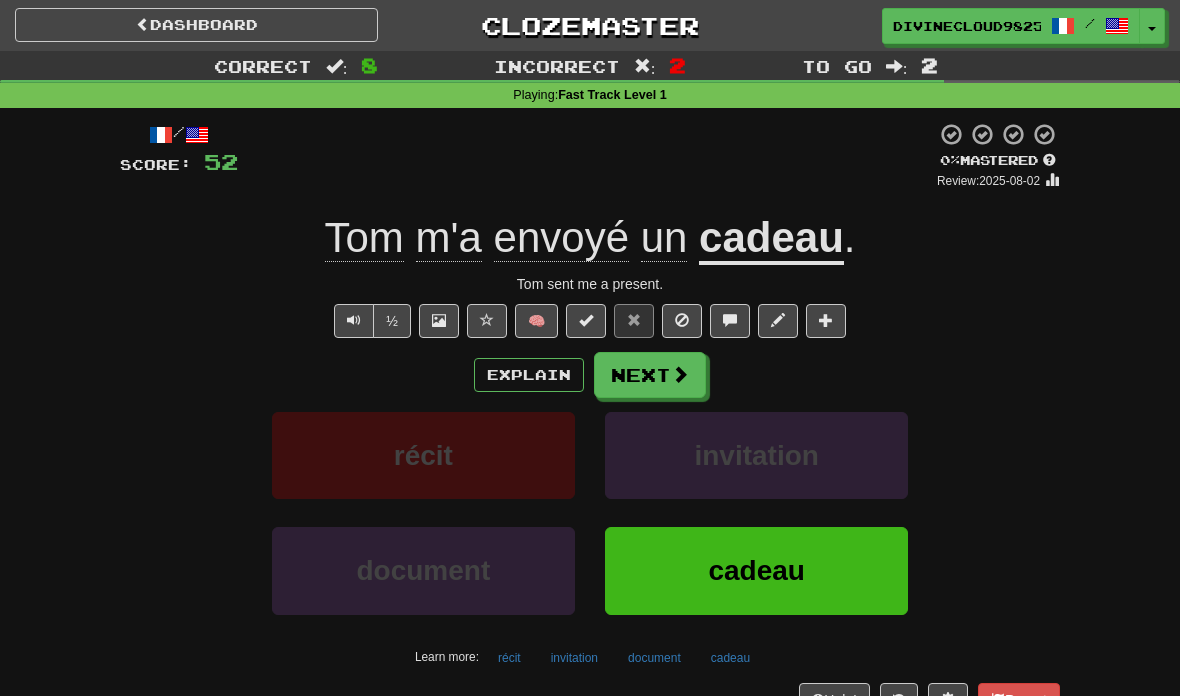 click on "Next" at bounding box center (650, 375) 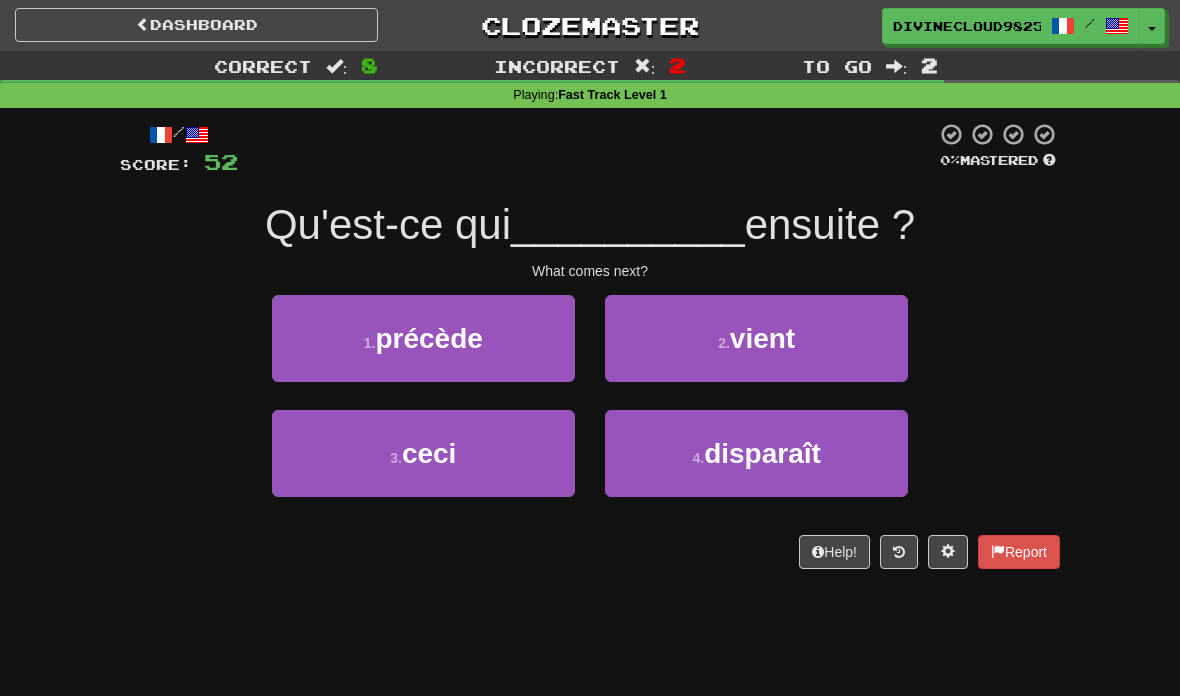 click on "2 .  vient" at bounding box center [756, 338] 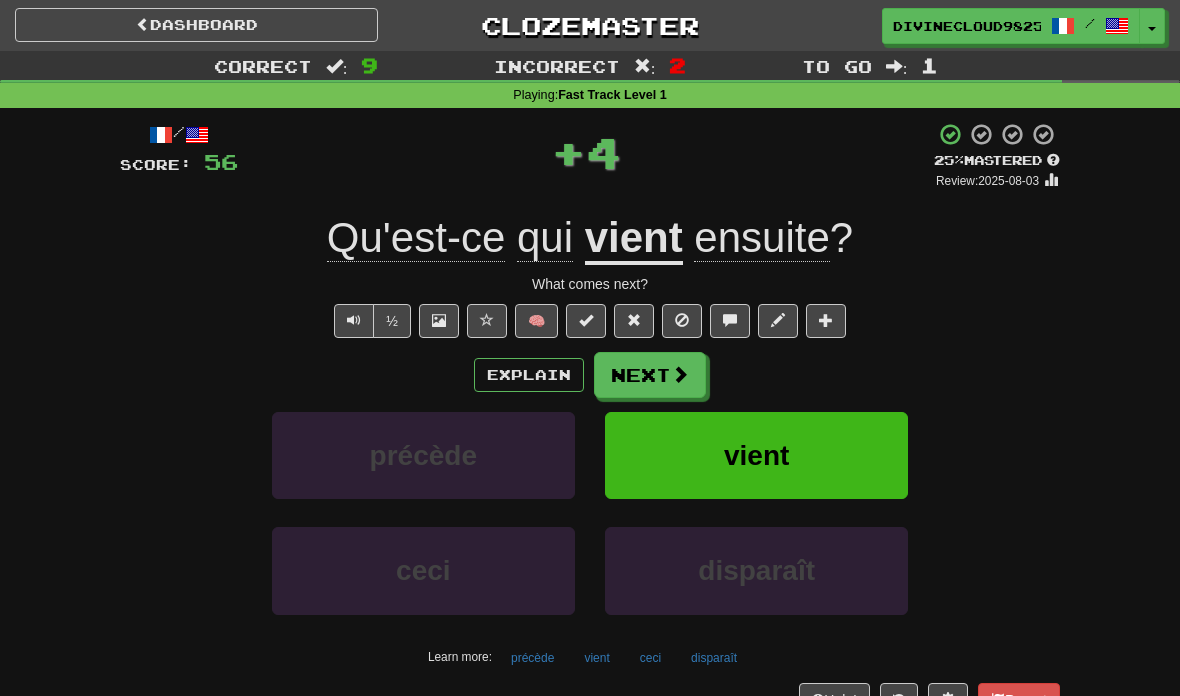 click on "Next" at bounding box center [650, 375] 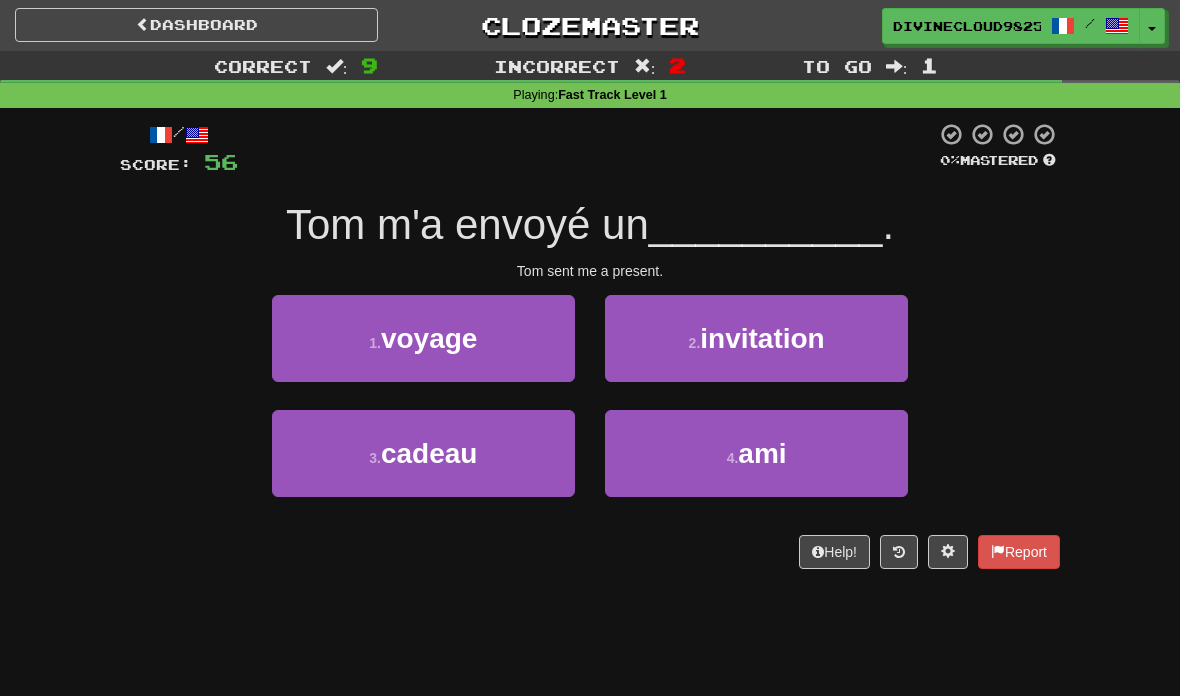 click on "3 .  cadeau" at bounding box center (423, 453) 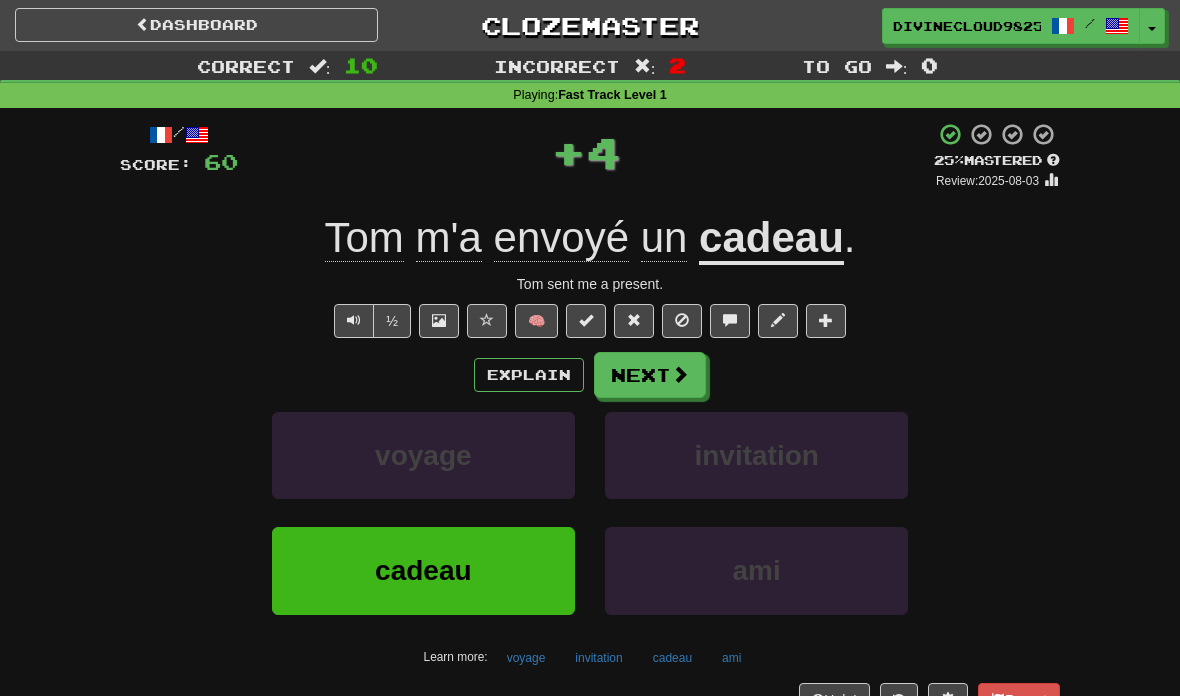 click at bounding box center (680, 374) 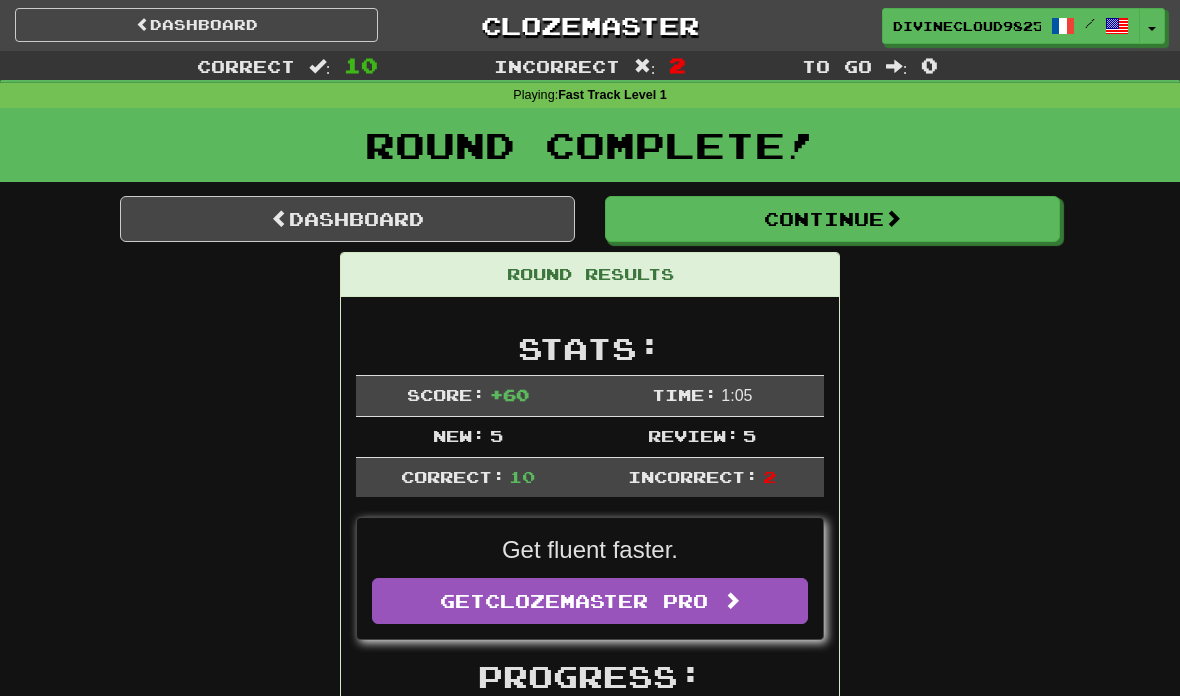 click on "Dashboard" at bounding box center (347, 219) 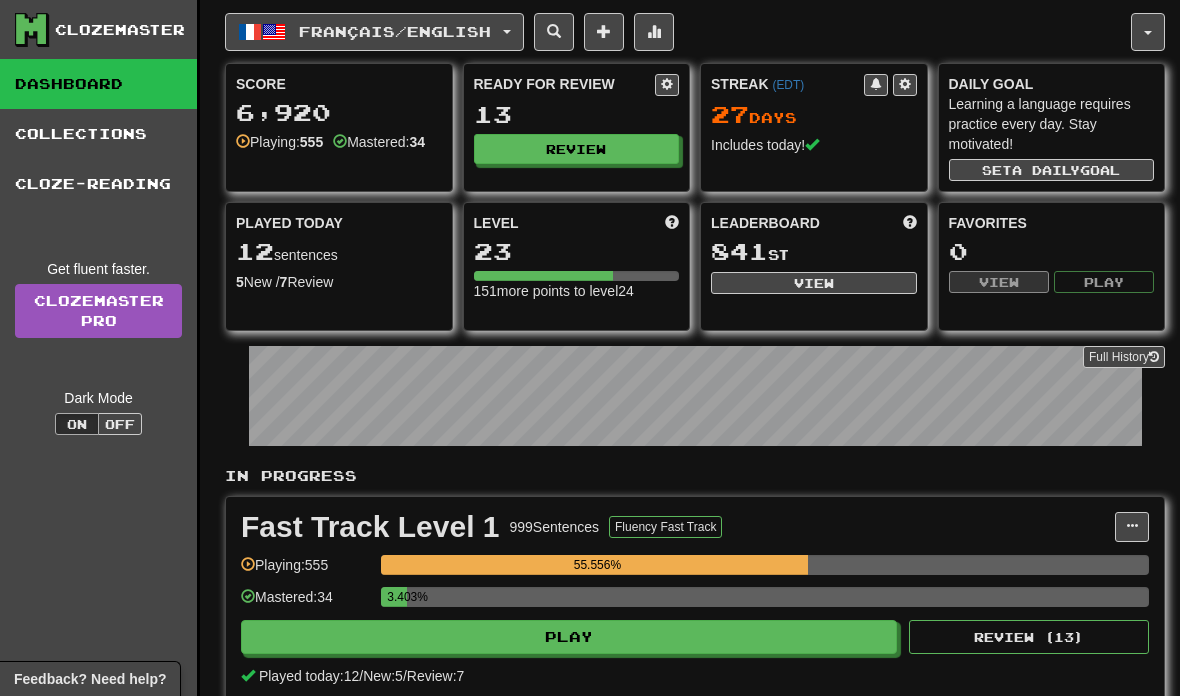 scroll, scrollTop: 0, scrollLeft: 0, axis: both 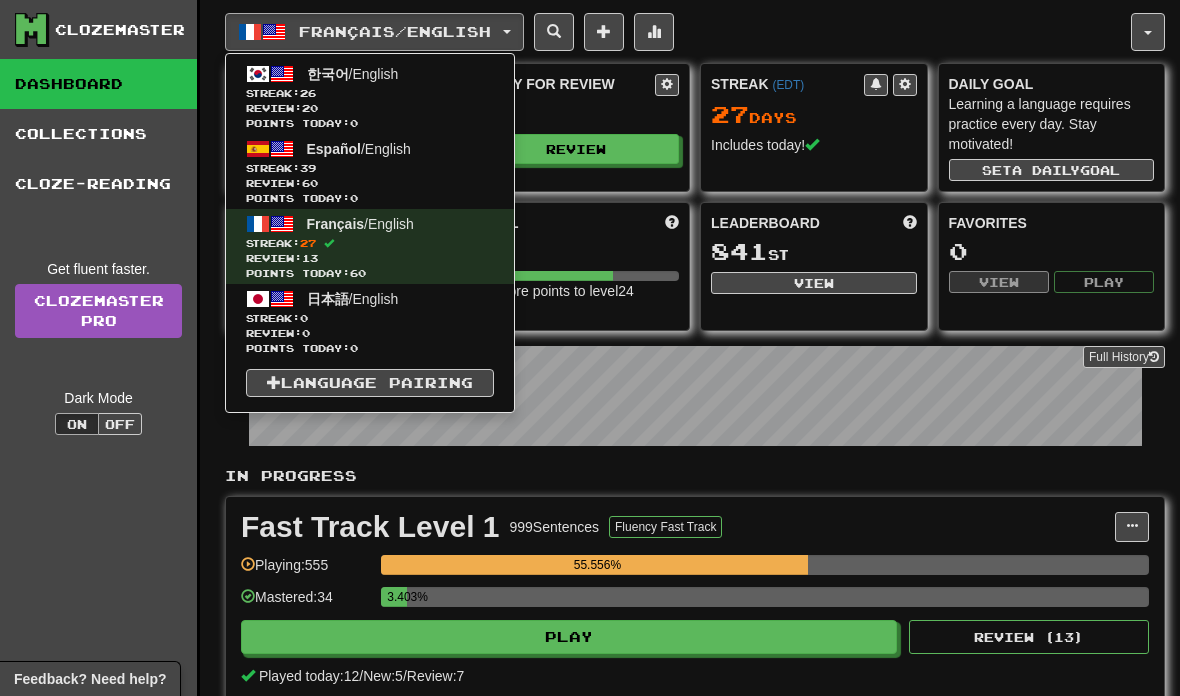 click on "Streak:  39" at bounding box center [370, 168] 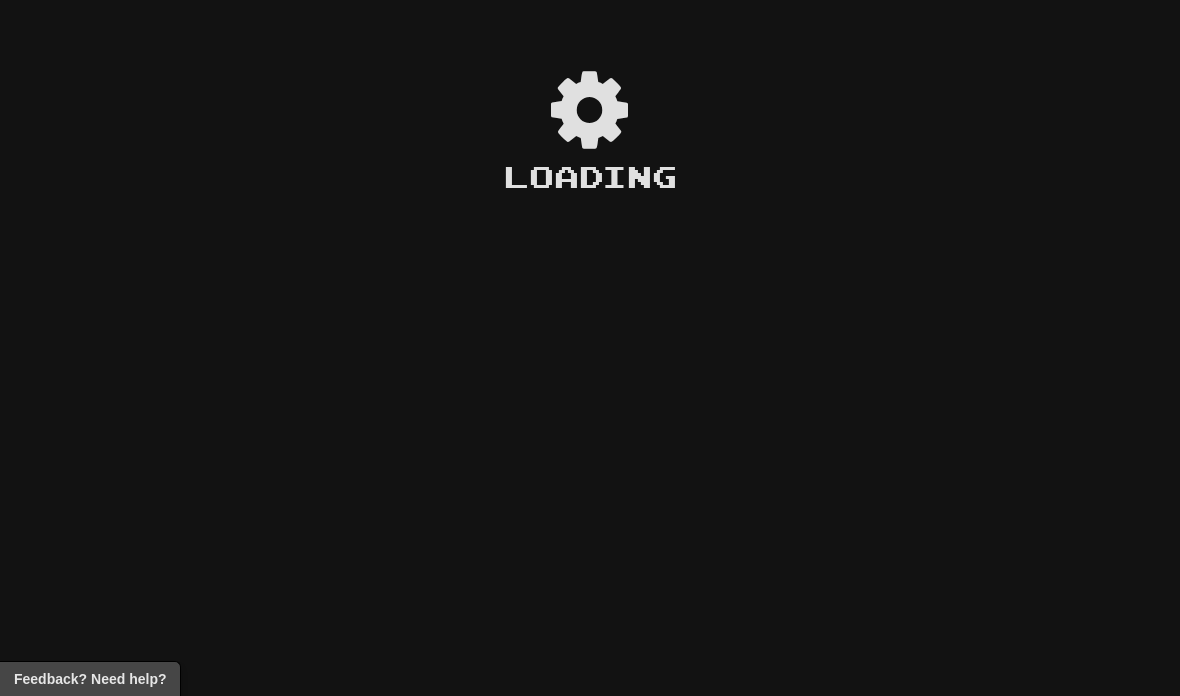 scroll, scrollTop: 0, scrollLeft: 0, axis: both 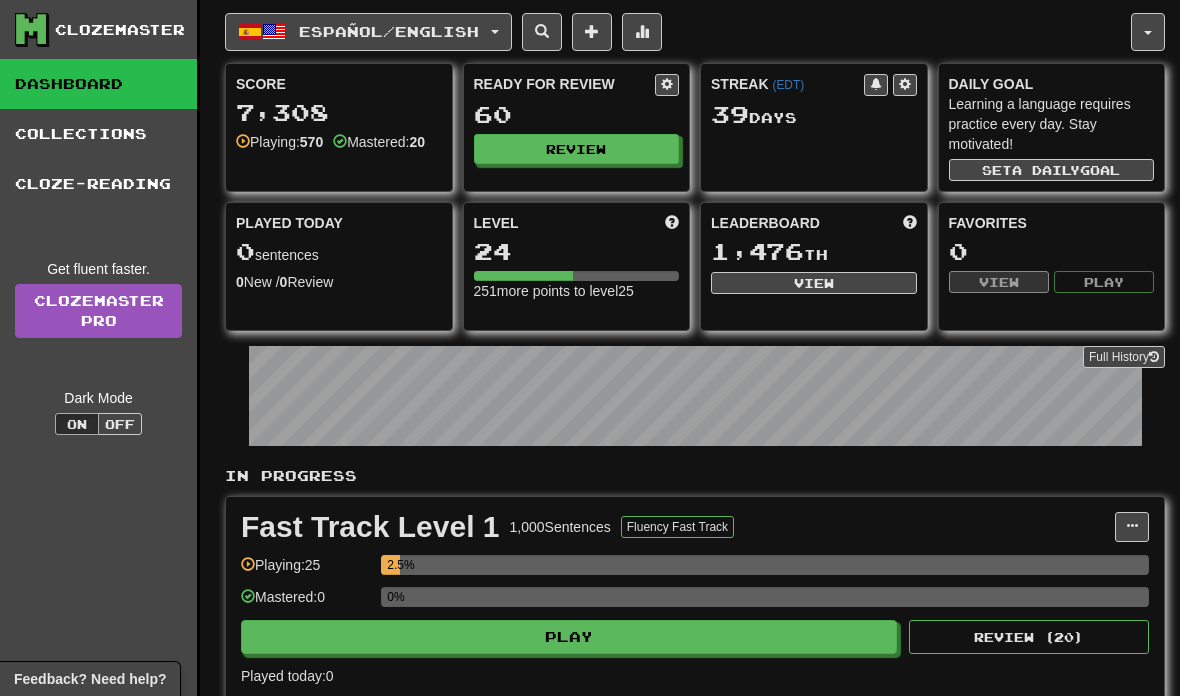 click on "Play" at bounding box center [569, 637] 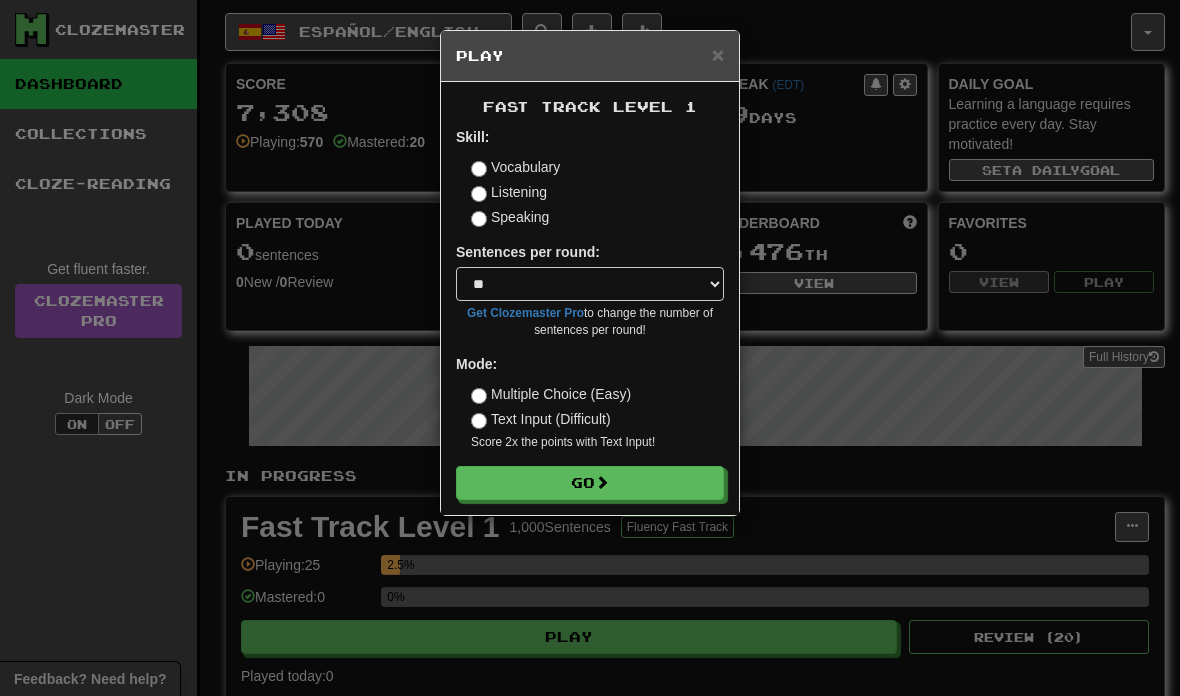 click on "Go" at bounding box center [590, 483] 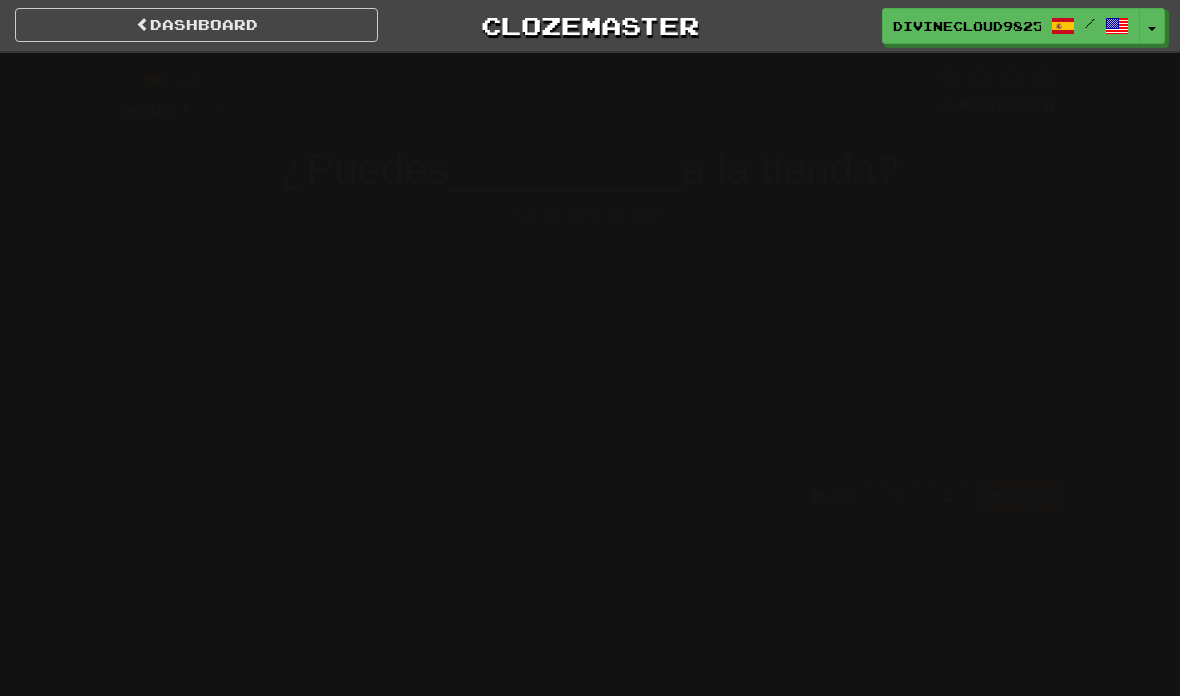 scroll, scrollTop: 0, scrollLeft: 0, axis: both 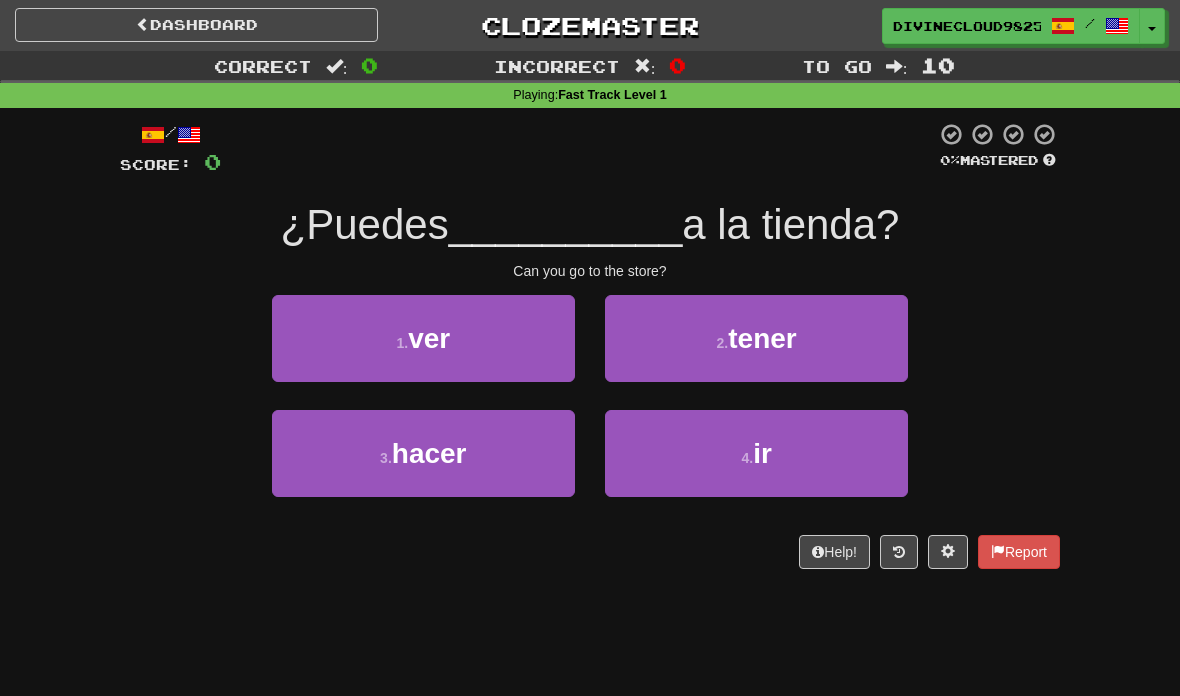 click on "4 .  ir" at bounding box center [756, 453] 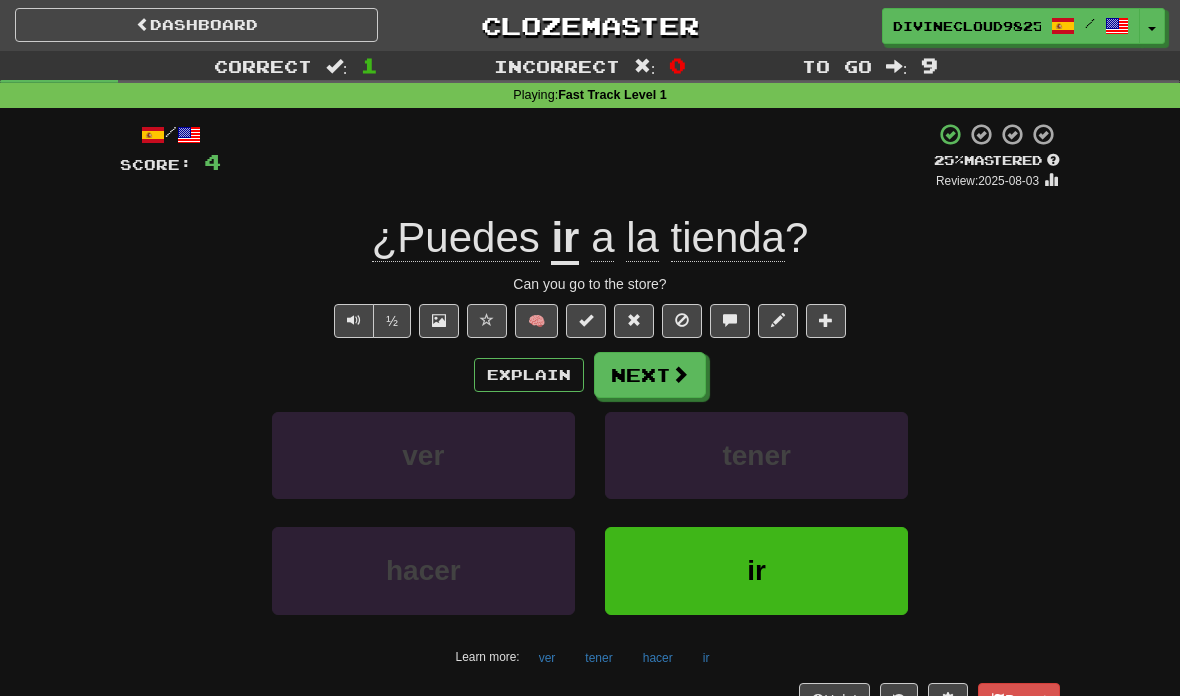 click on "Next" at bounding box center [650, 375] 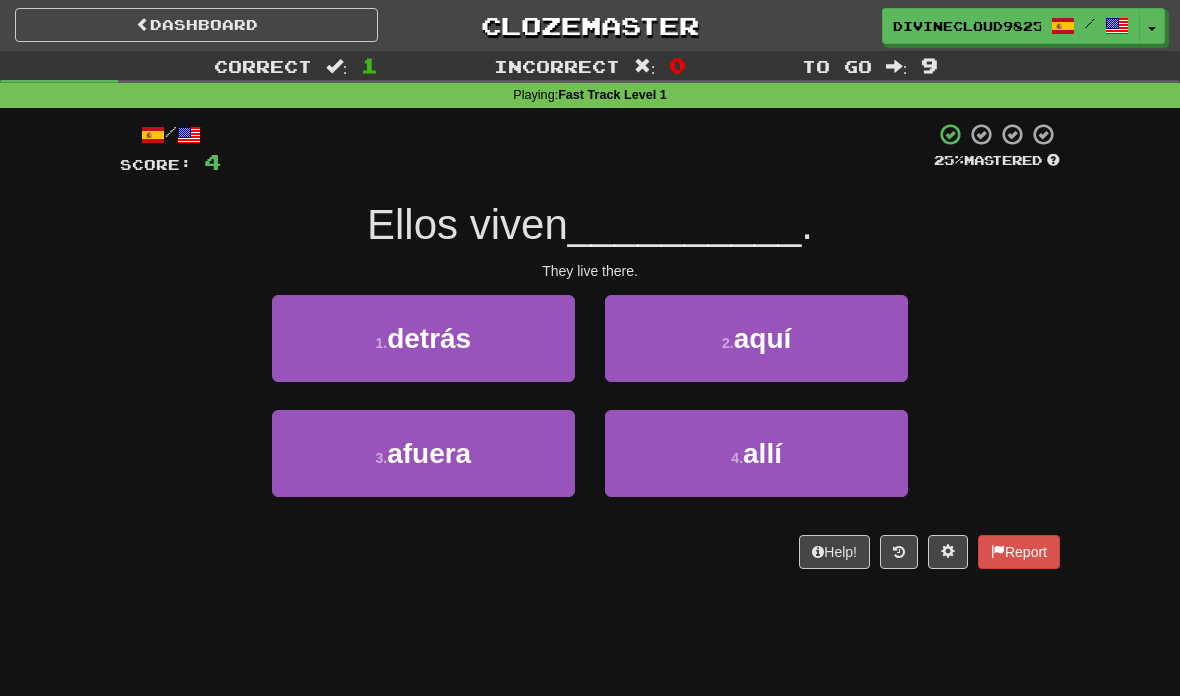 click on "2 .  aquí" at bounding box center (756, 338) 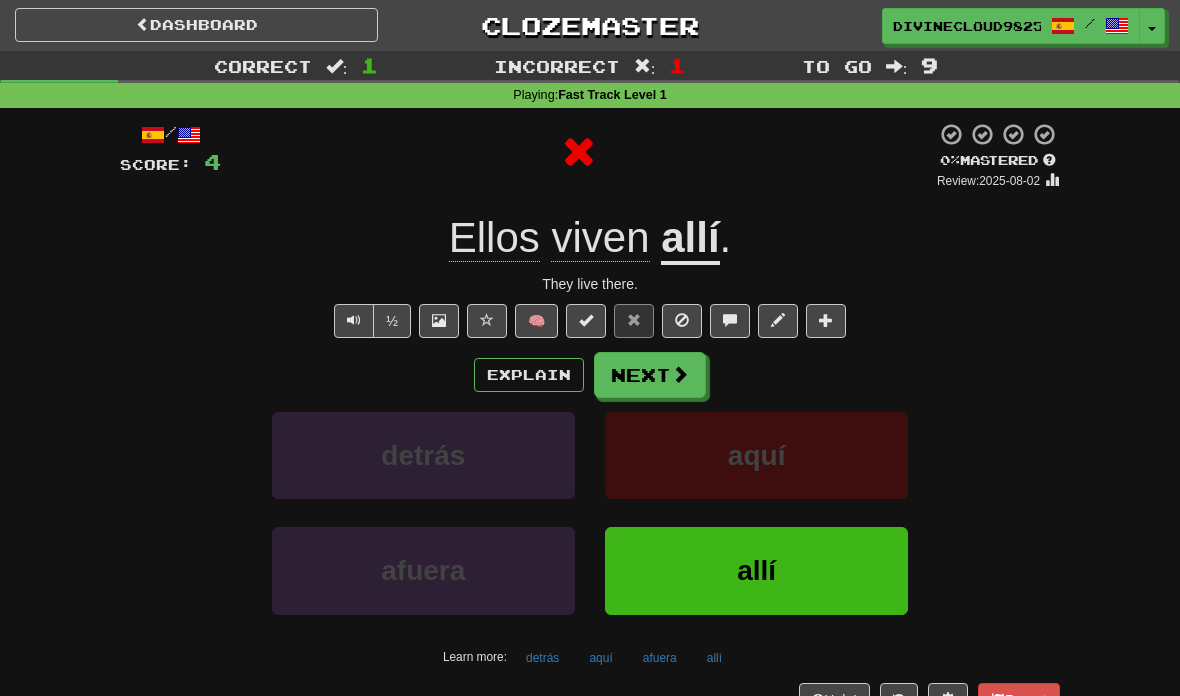 click on "Next" at bounding box center [650, 375] 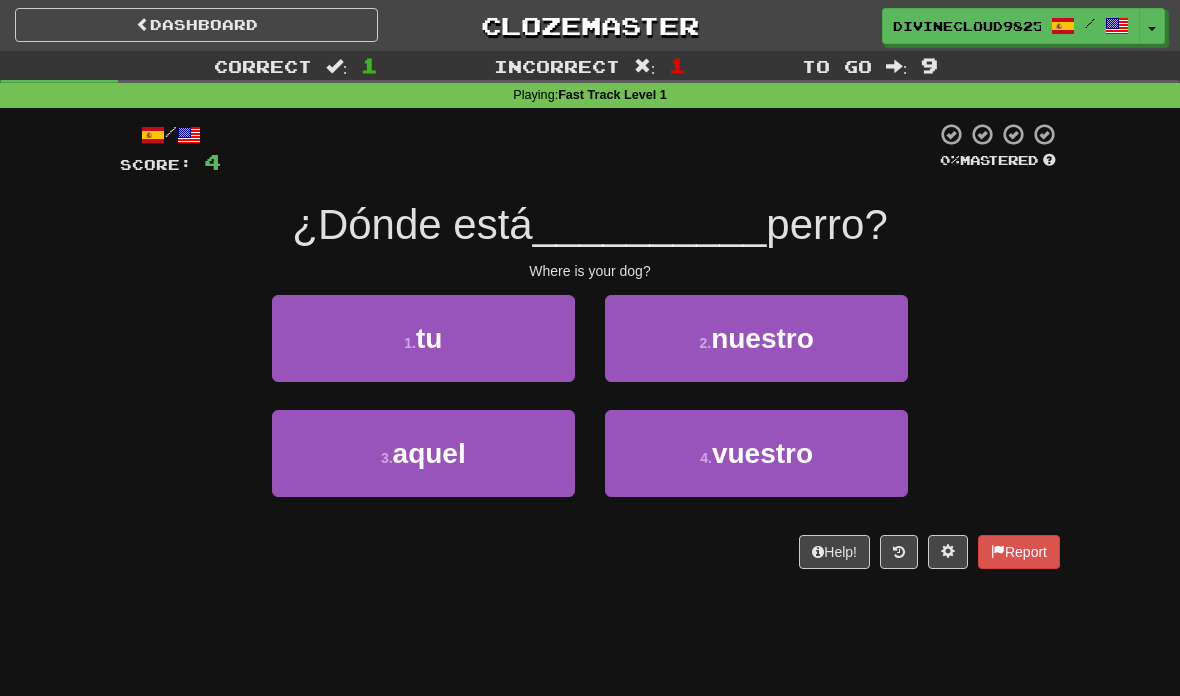 click on "1 .  tu" at bounding box center [423, 338] 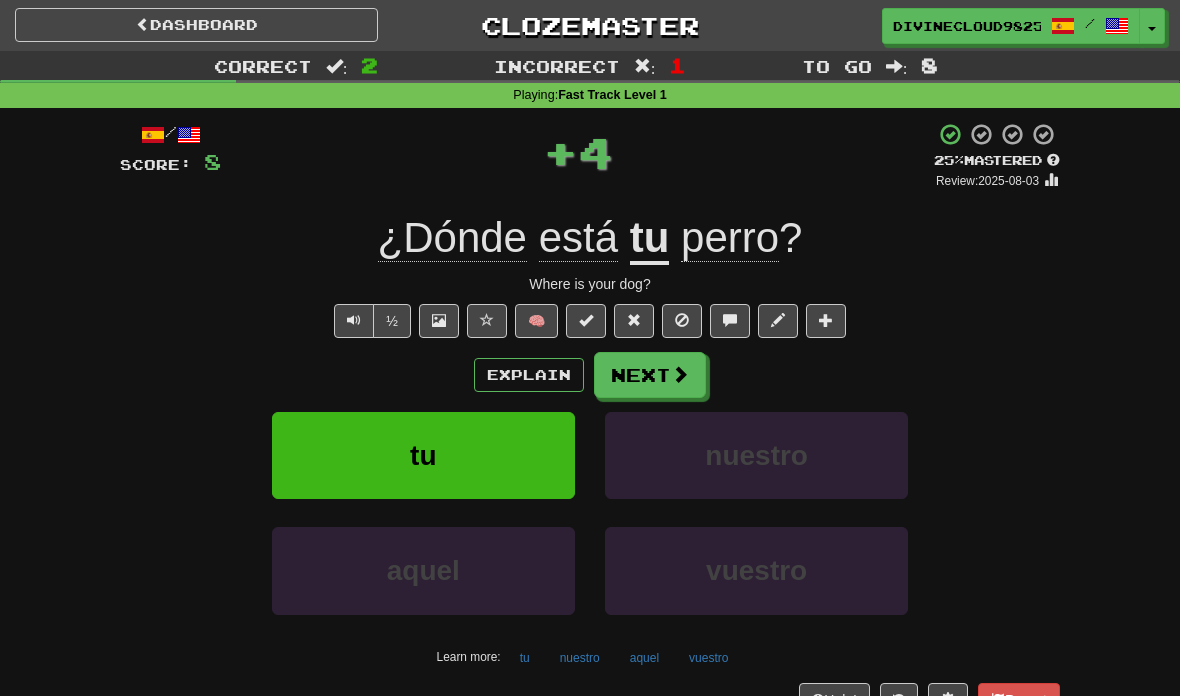 click on "Next" at bounding box center [650, 375] 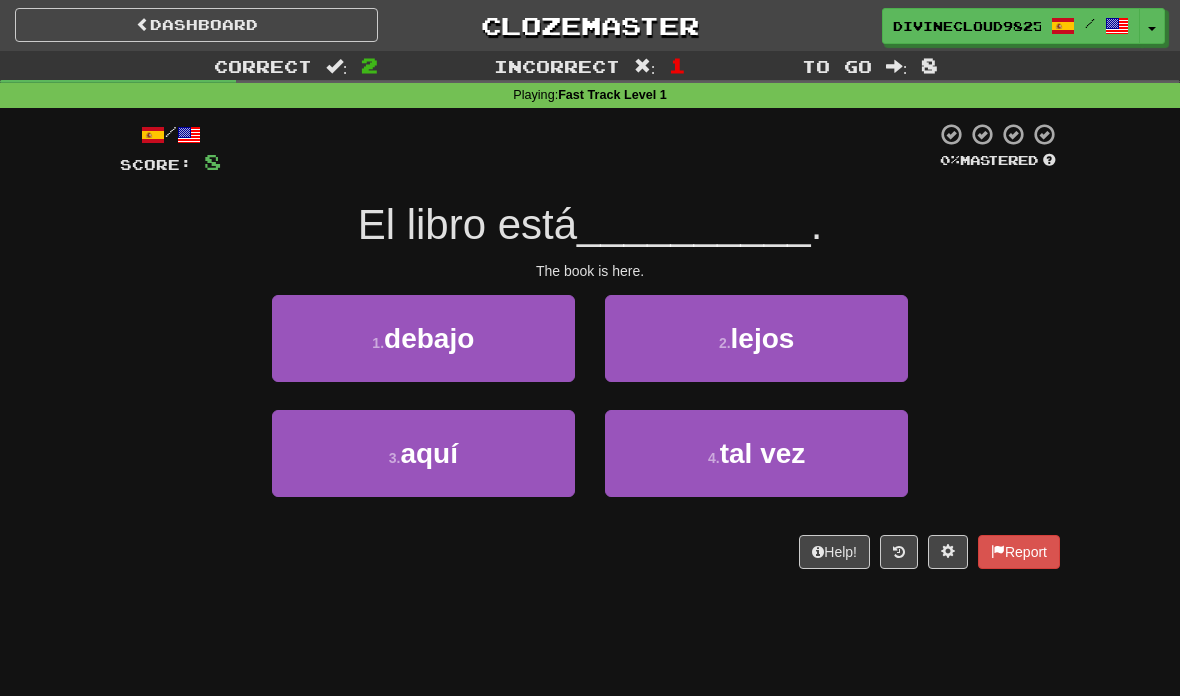 click on "3 .  aquí" at bounding box center [423, 453] 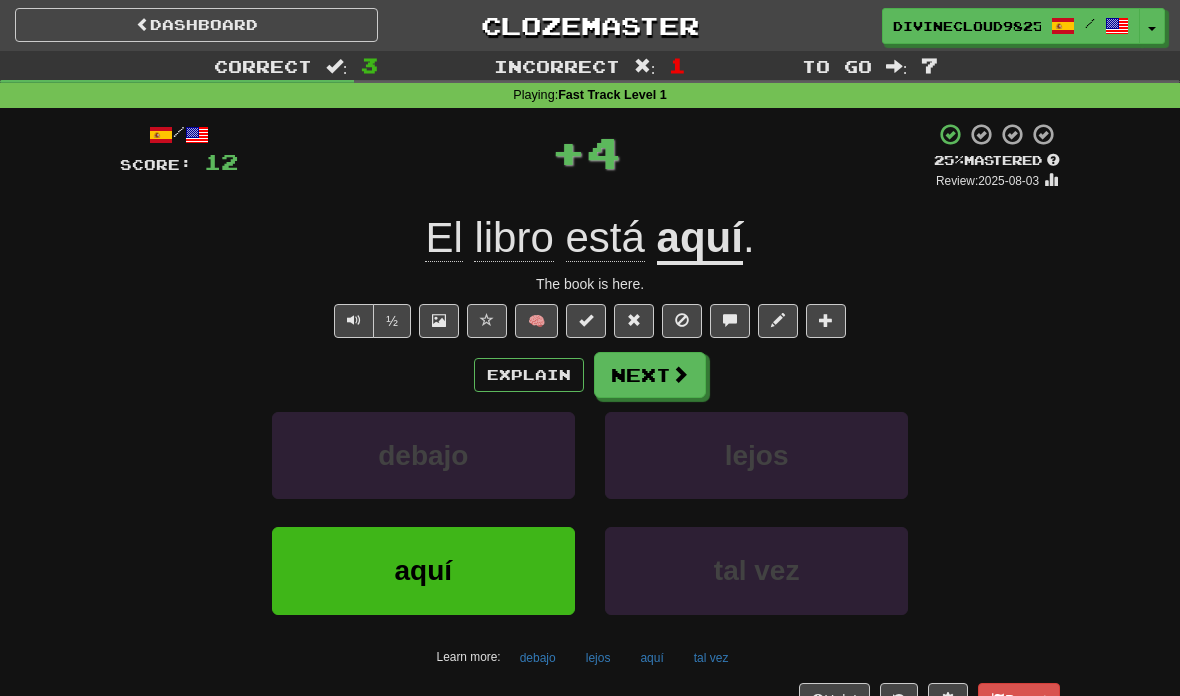 click on "Next" at bounding box center [650, 375] 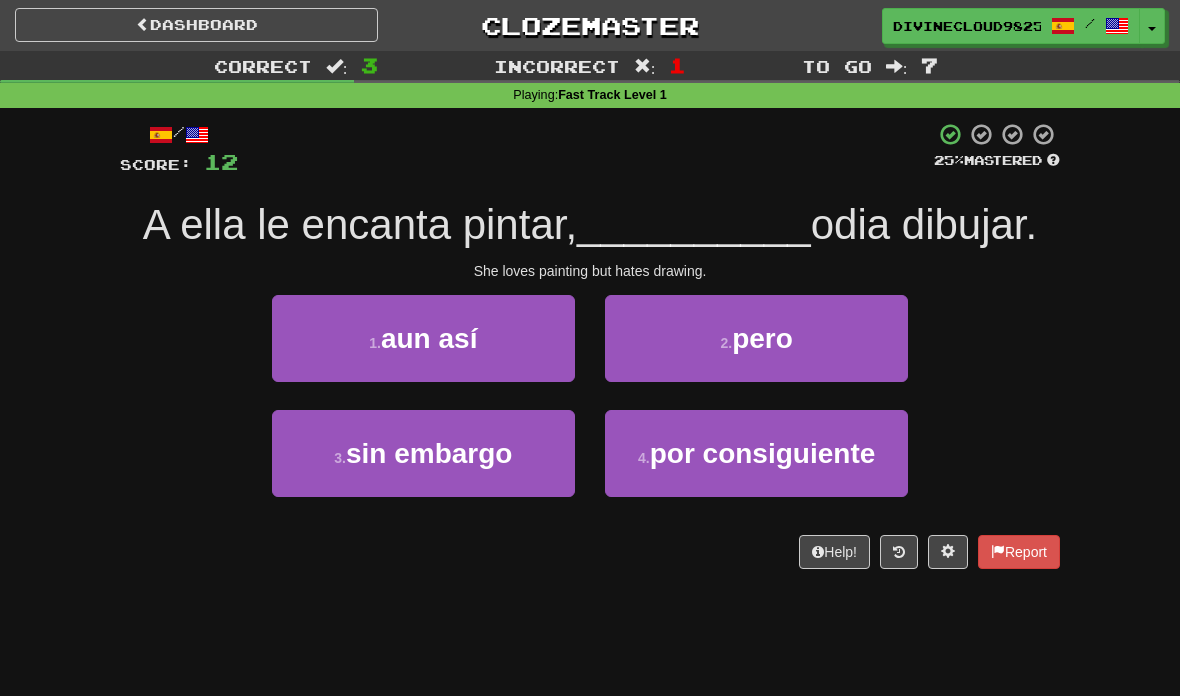 click on "2 .  pero" at bounding box center (756, 338) 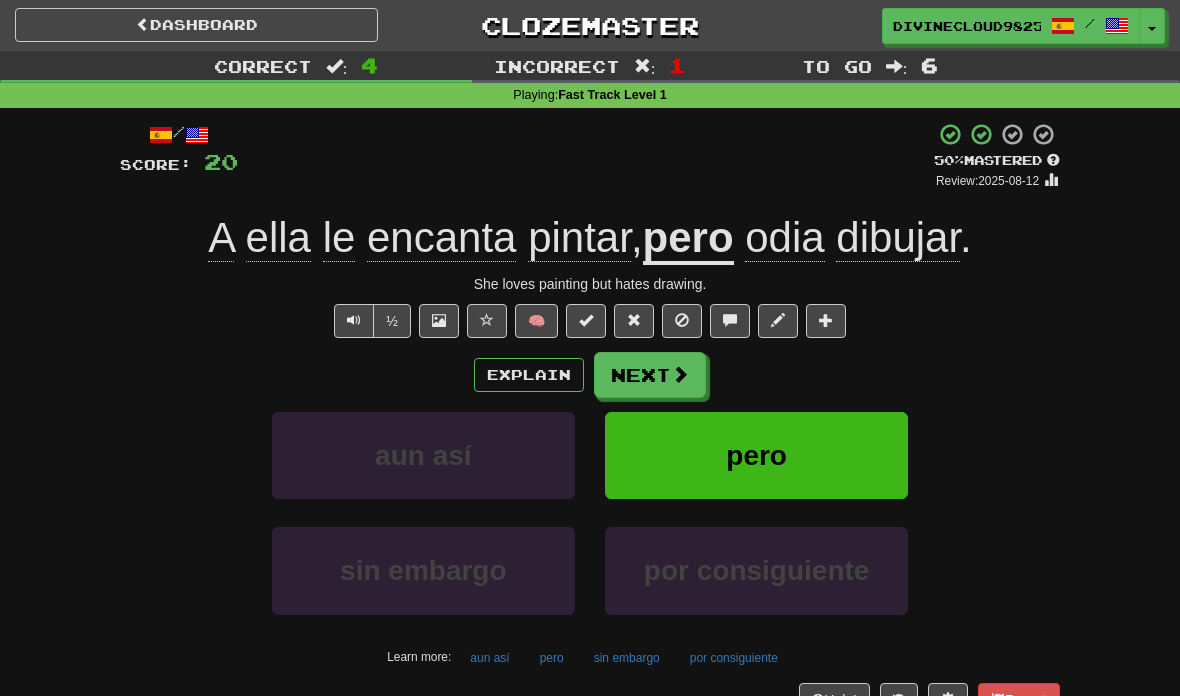 click on "Next" at bounding box center [650, 375] 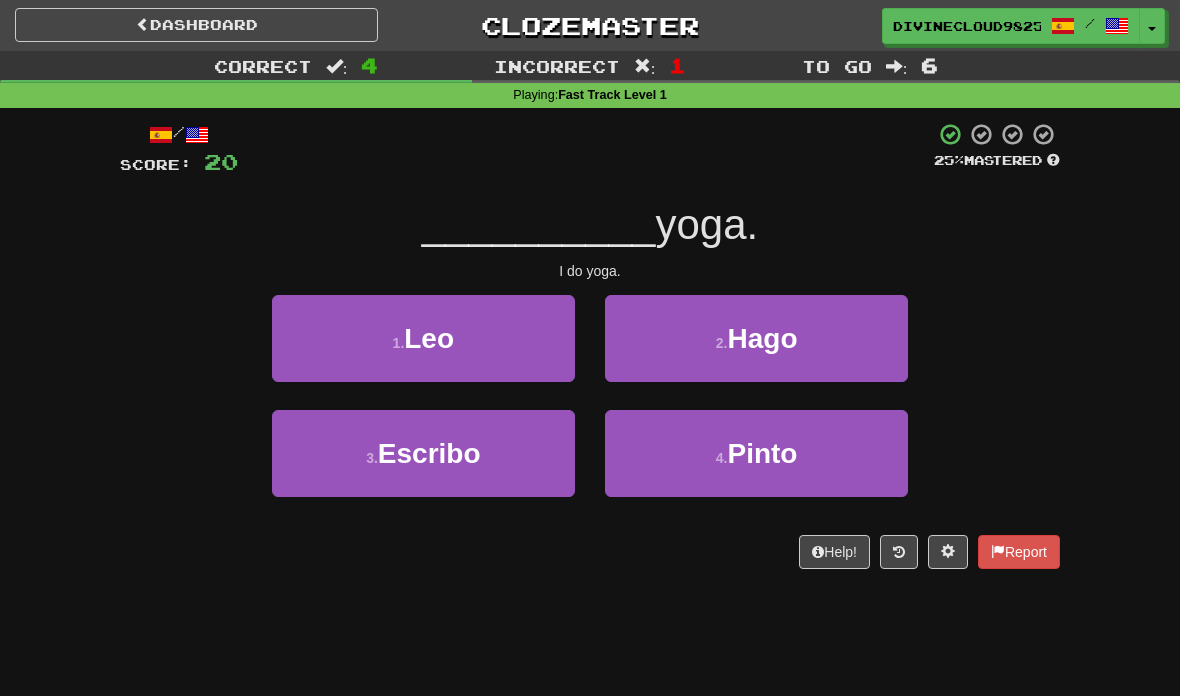 click on "2 .  Hago" at bounding box center (756, 338) 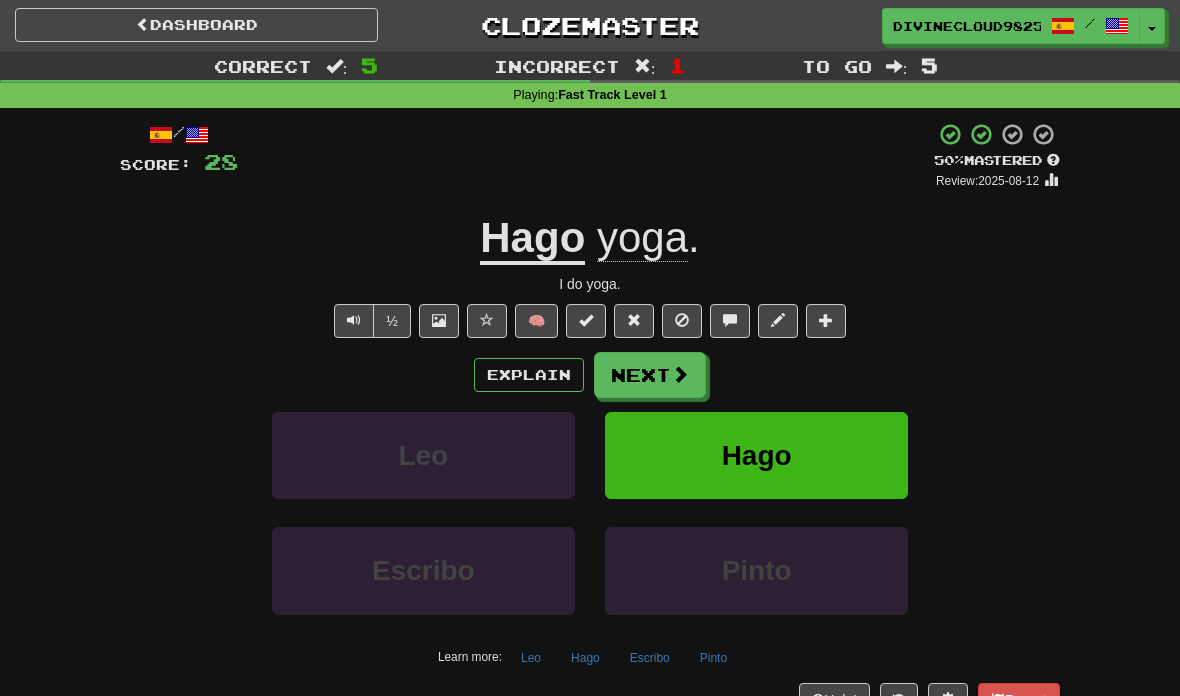click on "Next" at bounding box center [650, 375] 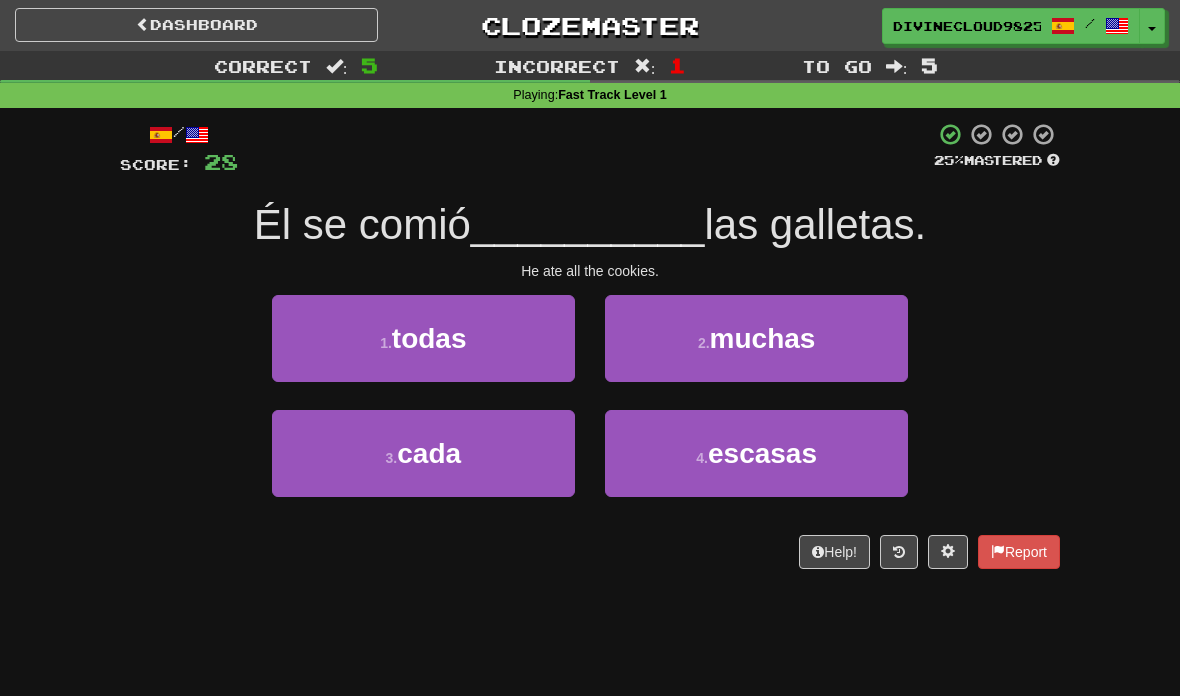 click on "1 .  todas" at bounding box center [423, 338] 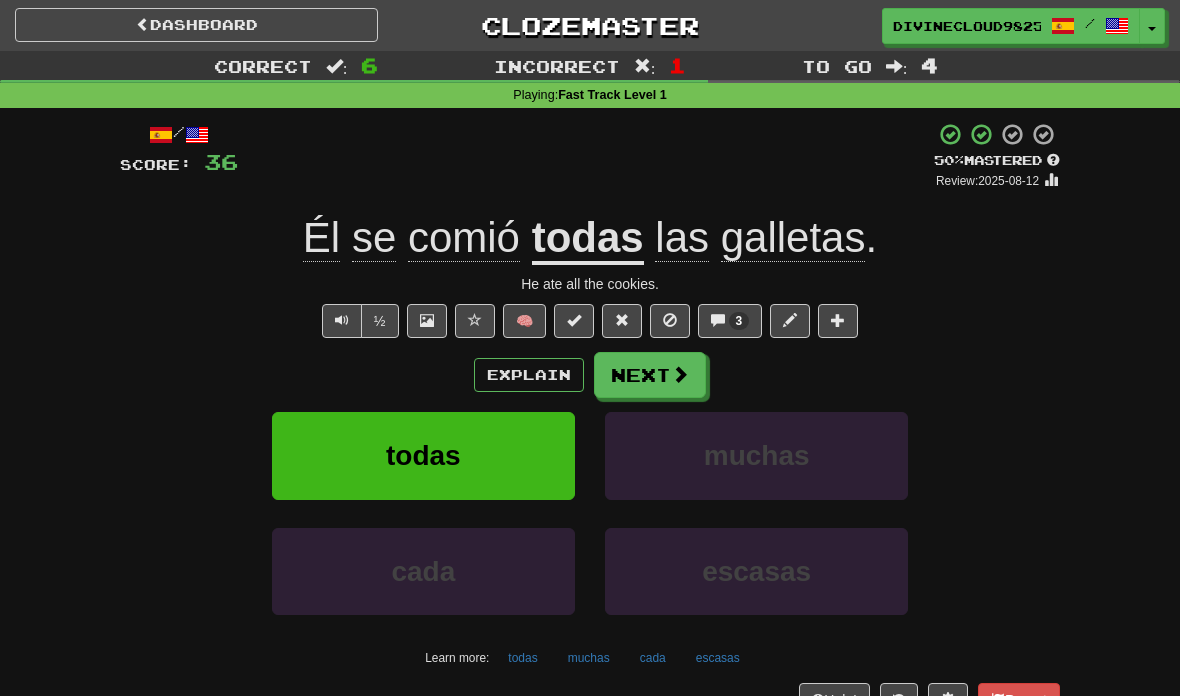 click at bounding box center [680, 374] 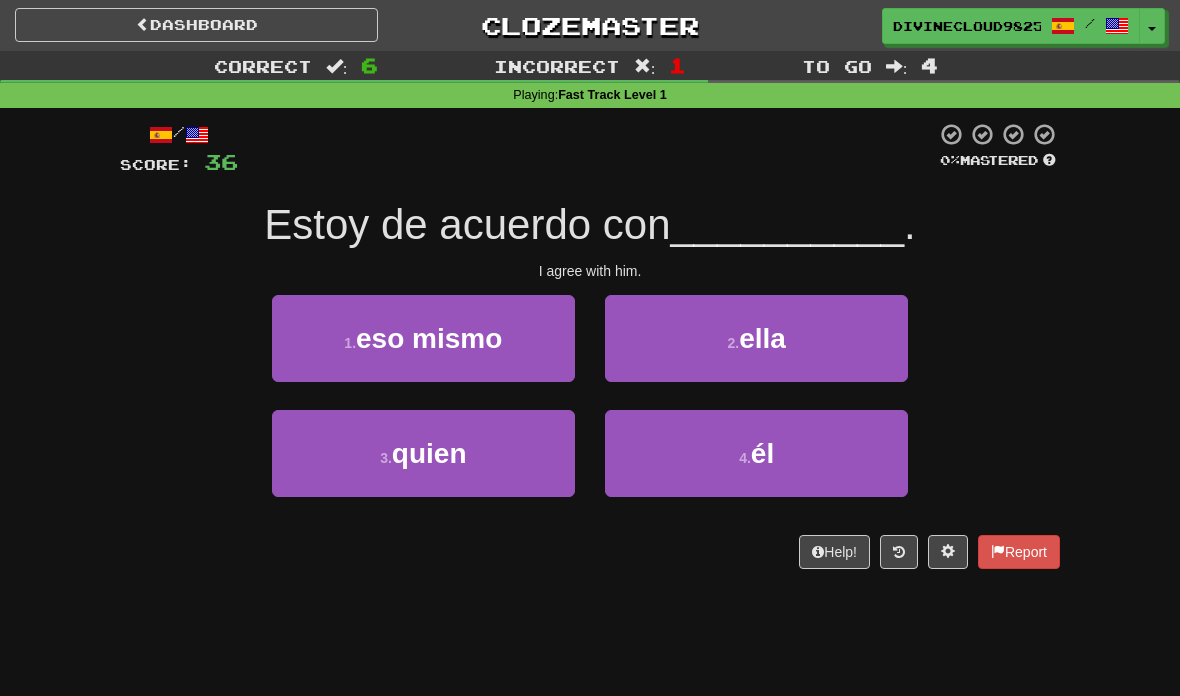 click on "4 .  él" at bounding box center [756, 453] 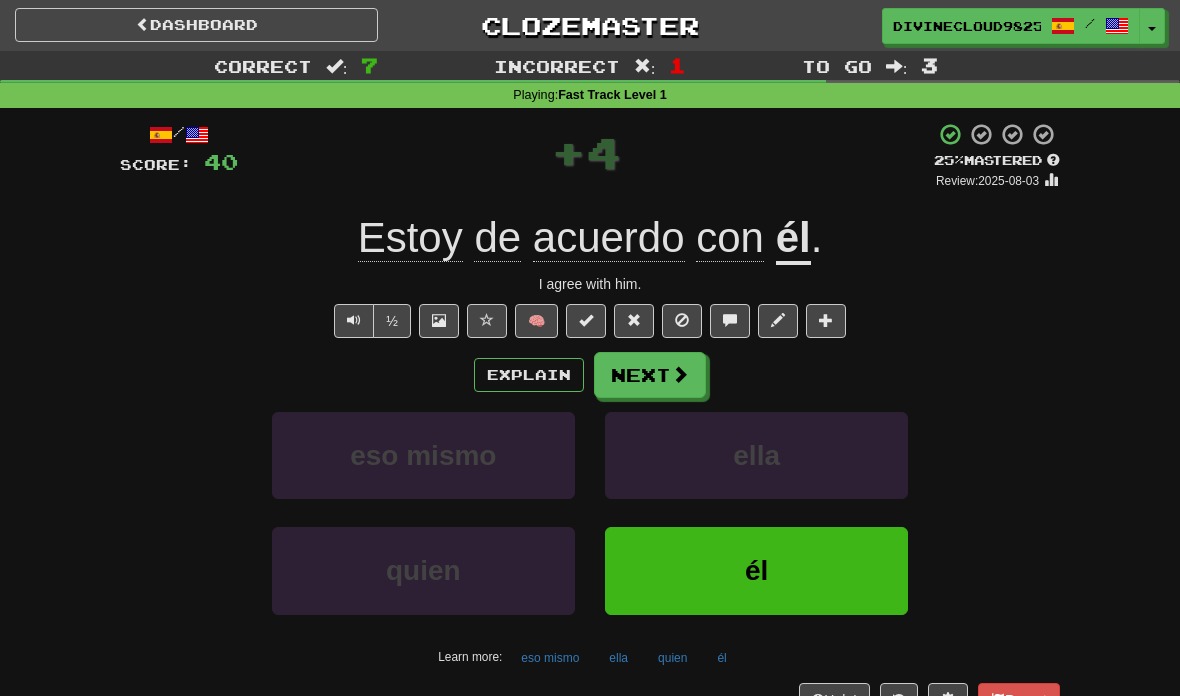 click on "Next" at bounding box center [650, 375] 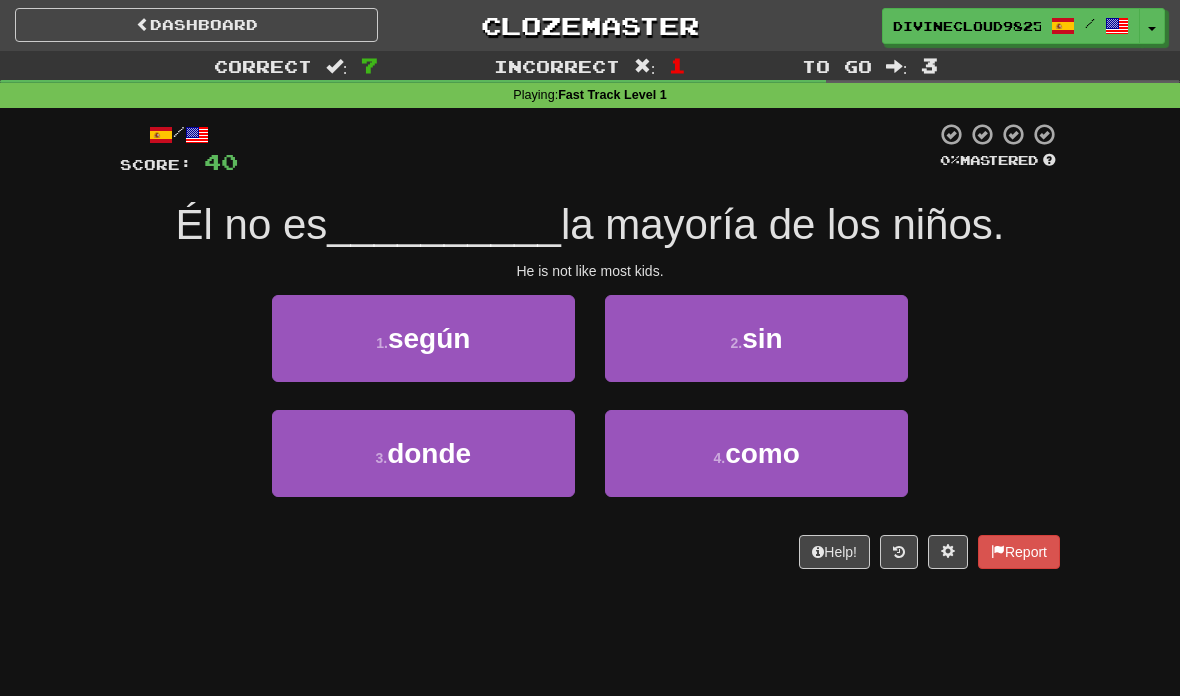click on "1 .  según" at bounding box center [423, 338] 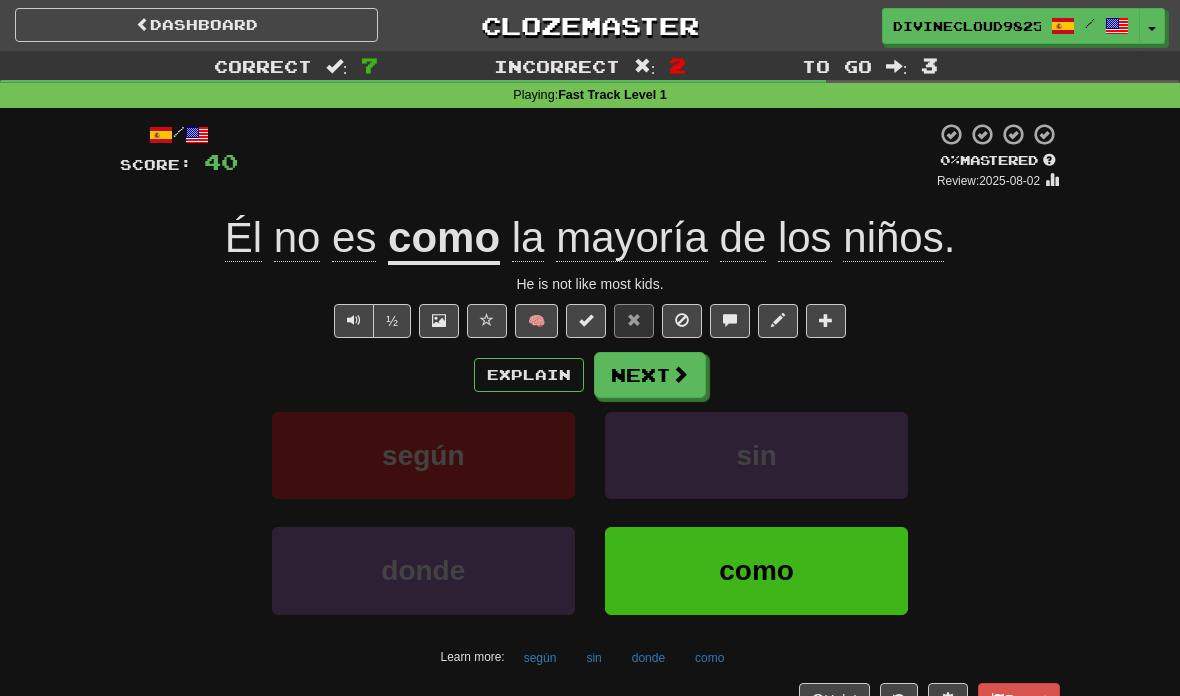 click on "Next" at bounding box center [650, 375] 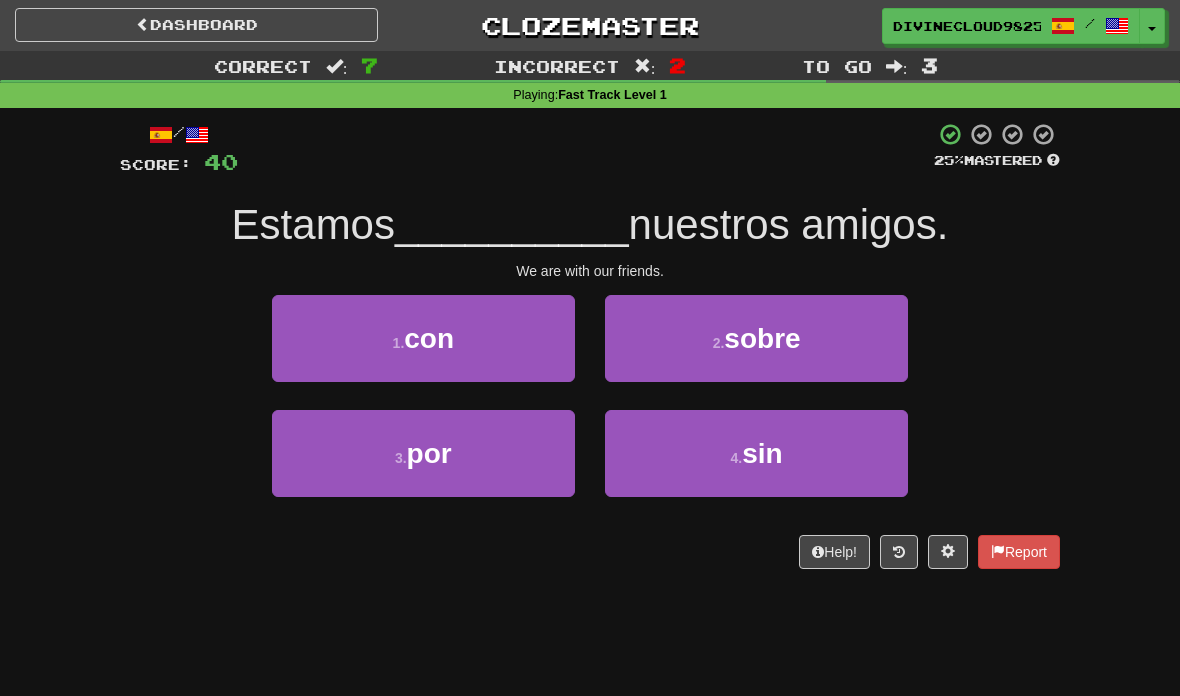 click on "1 .  con" at bounding box center [423, 338] 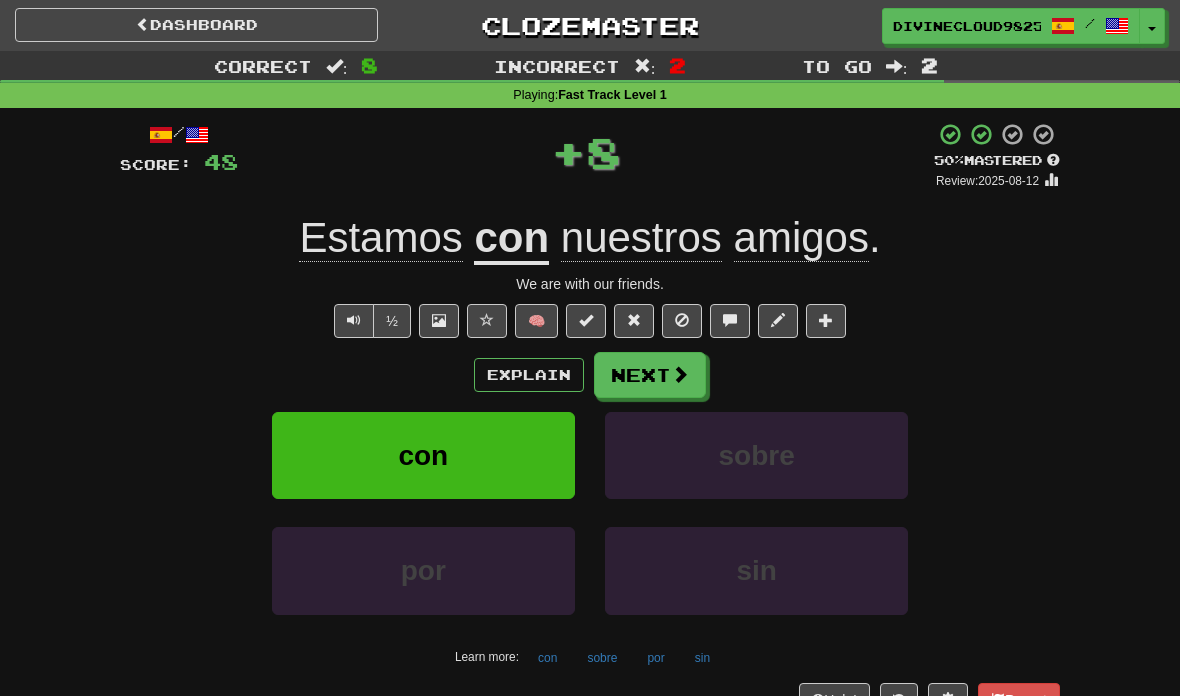 click at bounding box center [680, 374] 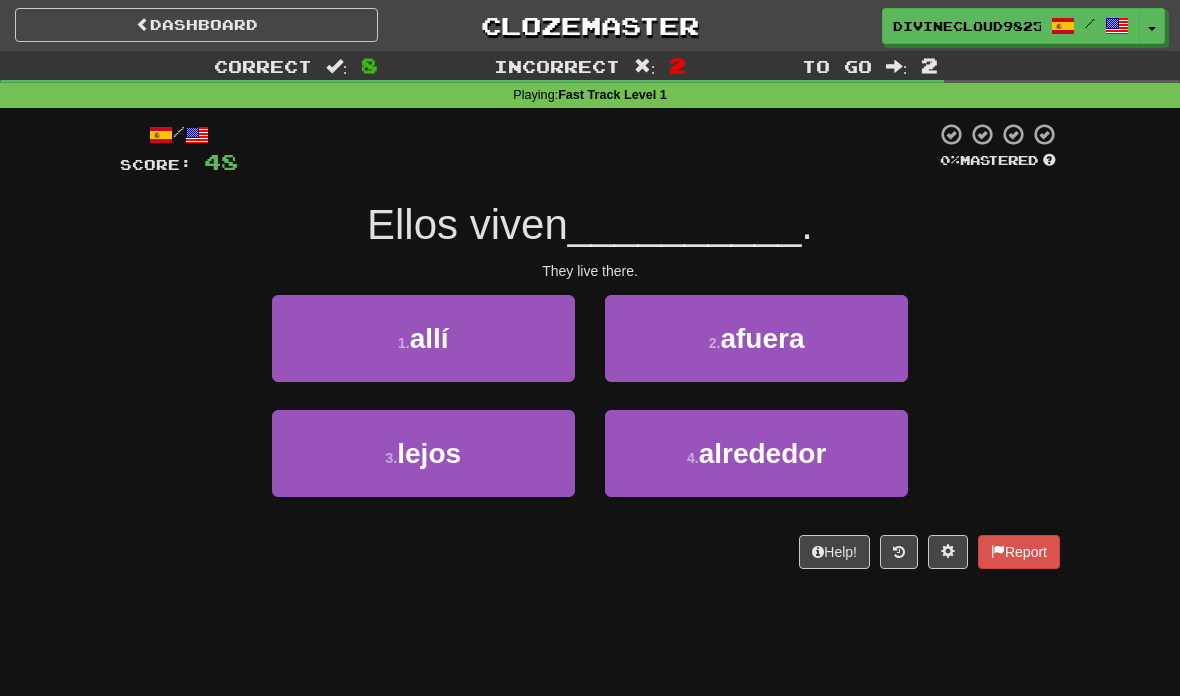 click on "1 .  allí" at bounding box center (423, 338) 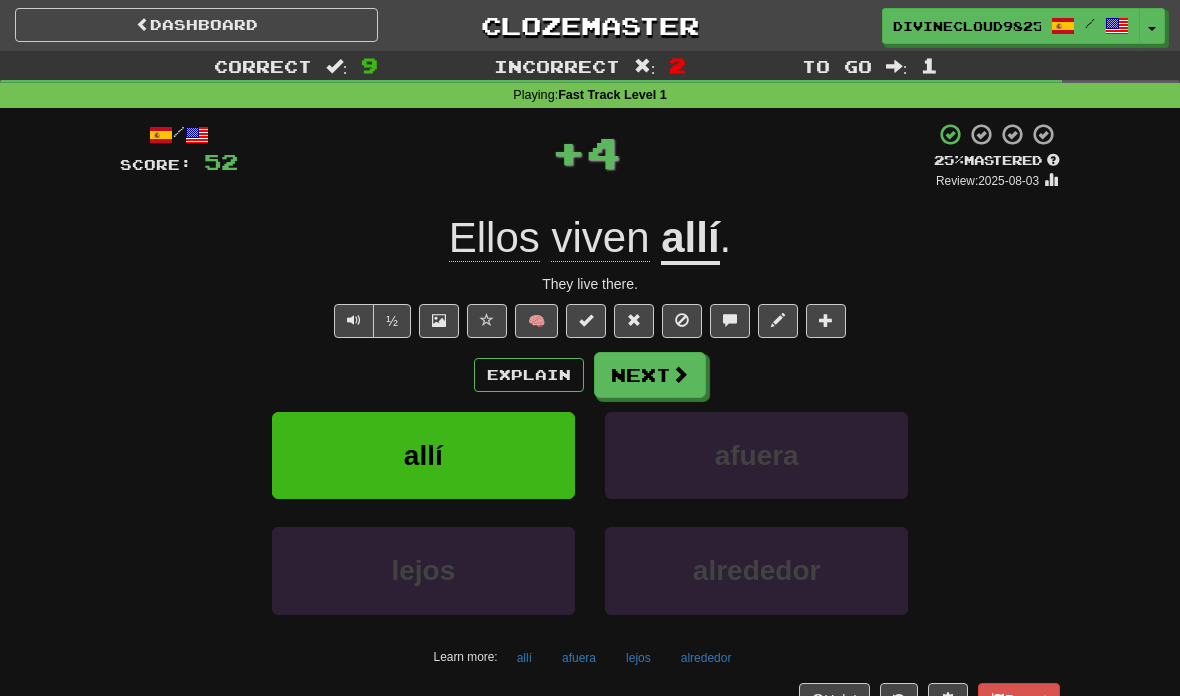 click at bounding box center [680, 374] 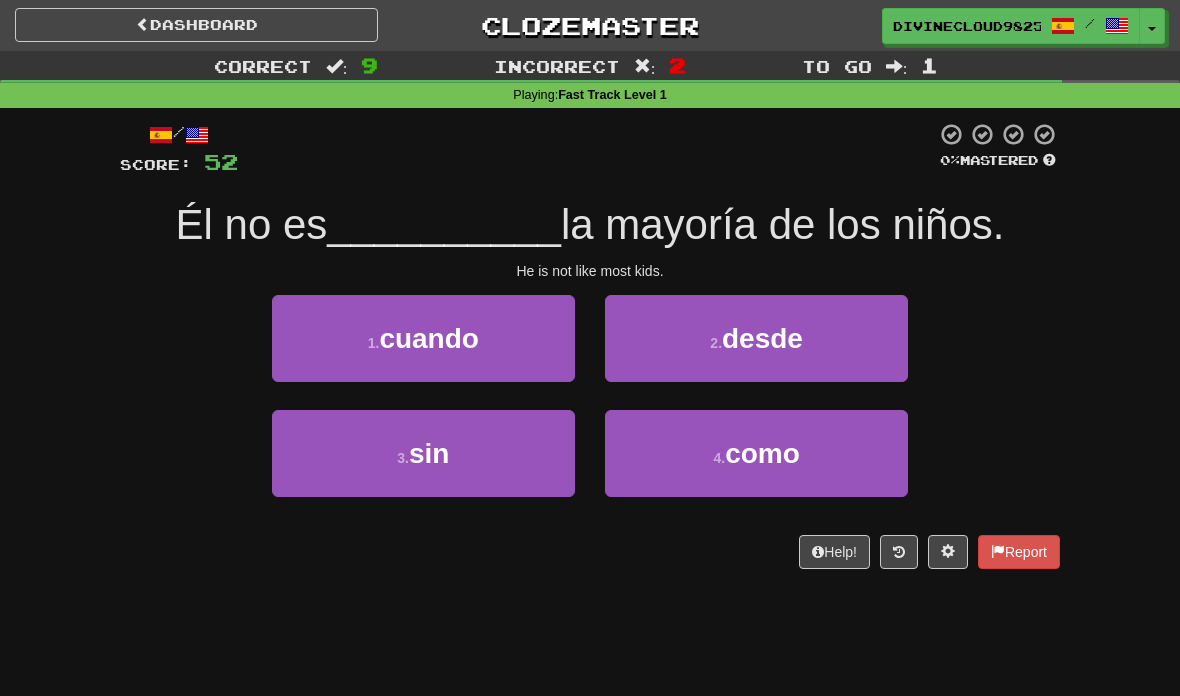 click on "como" at bounding box center (762, 453) 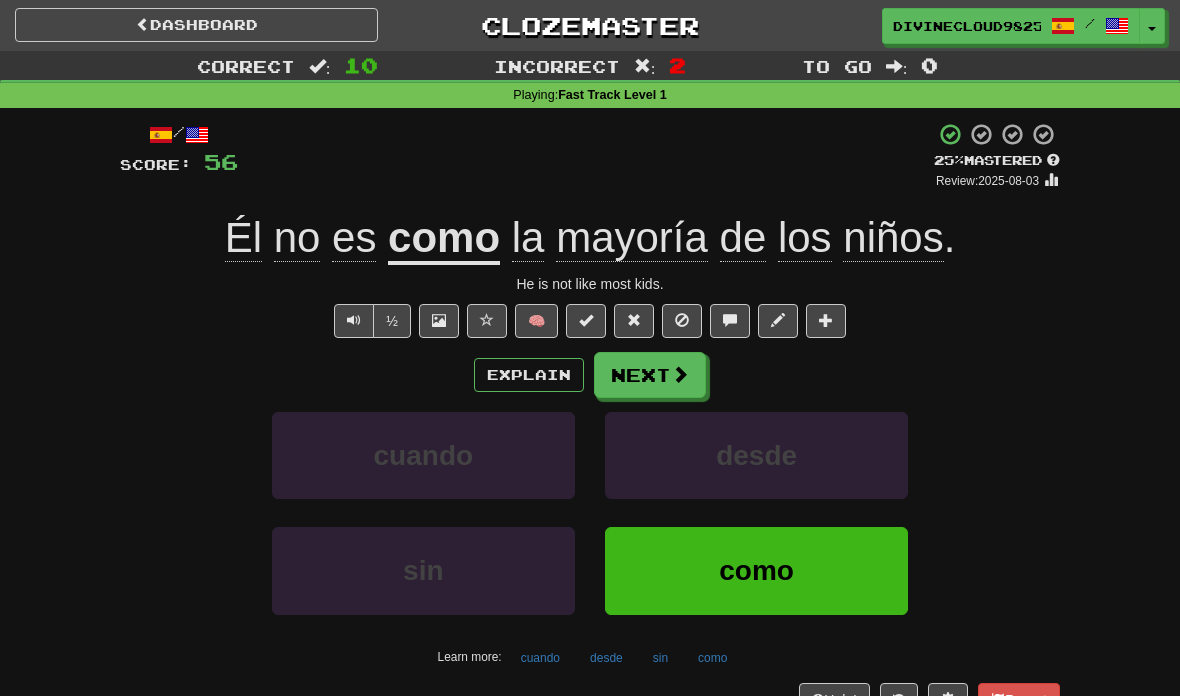 click on "Next" at bounding box center [650, 375] 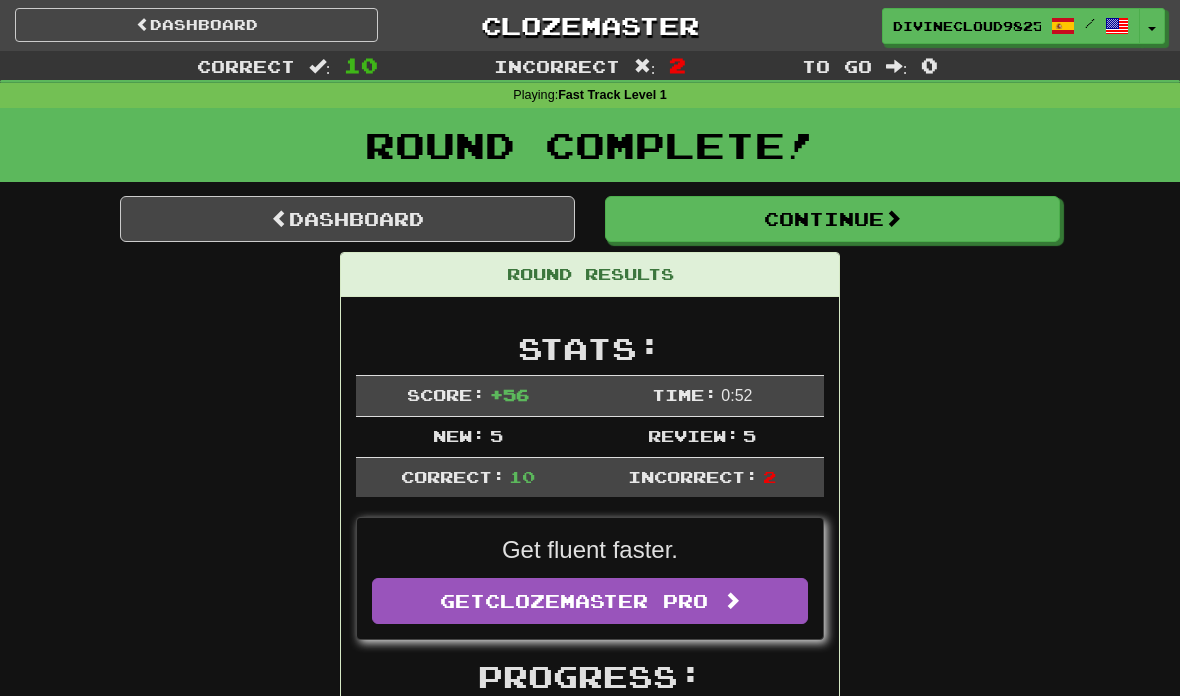 click on "Dashboard" at bounding box center [347, 219] 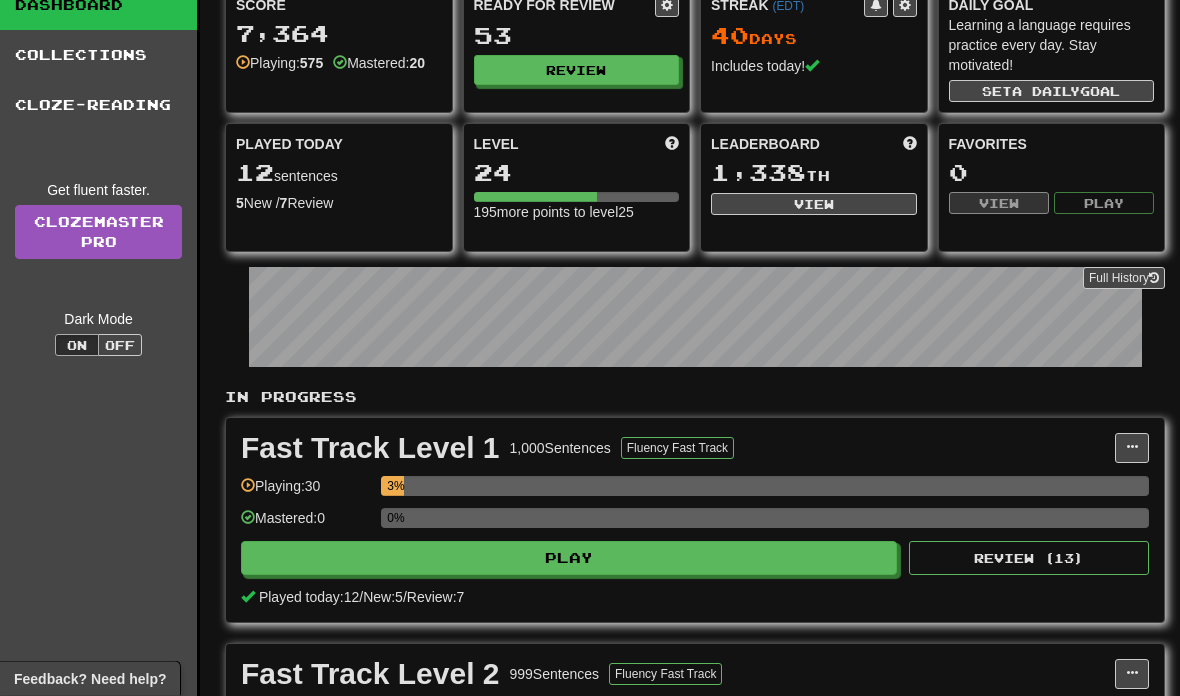 scroll, scrollTop: 0, scrollLeft: 0, axis: both 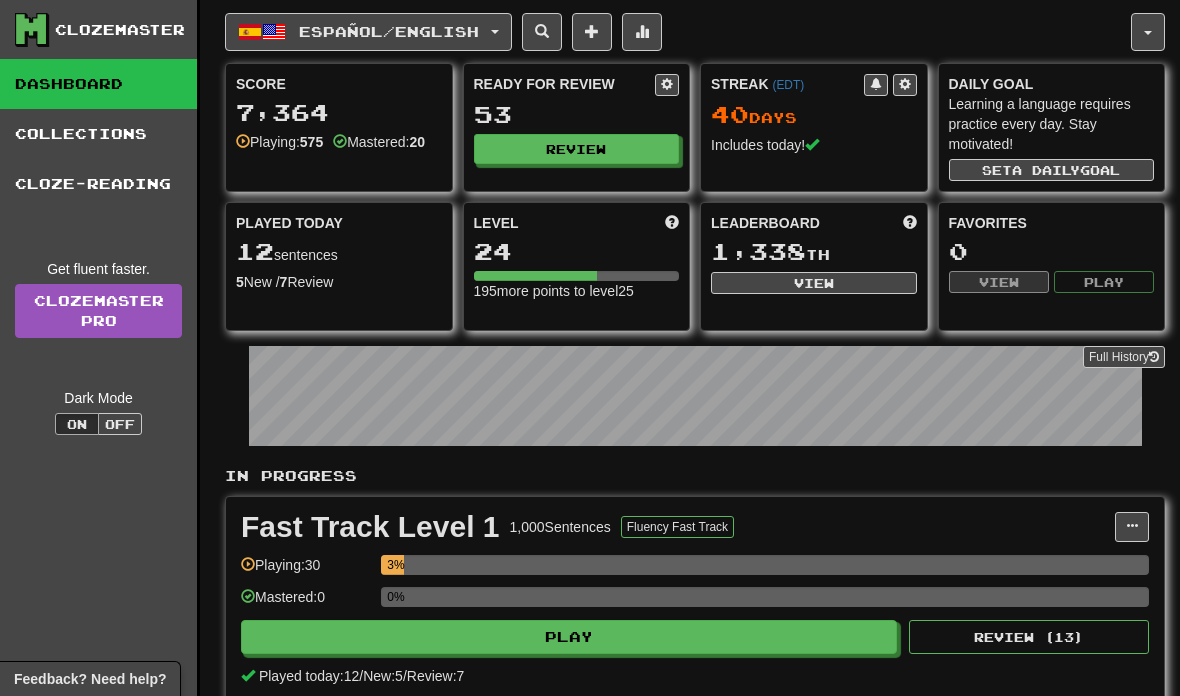 click on "Español  /  English" at bounding box center [389, 31] 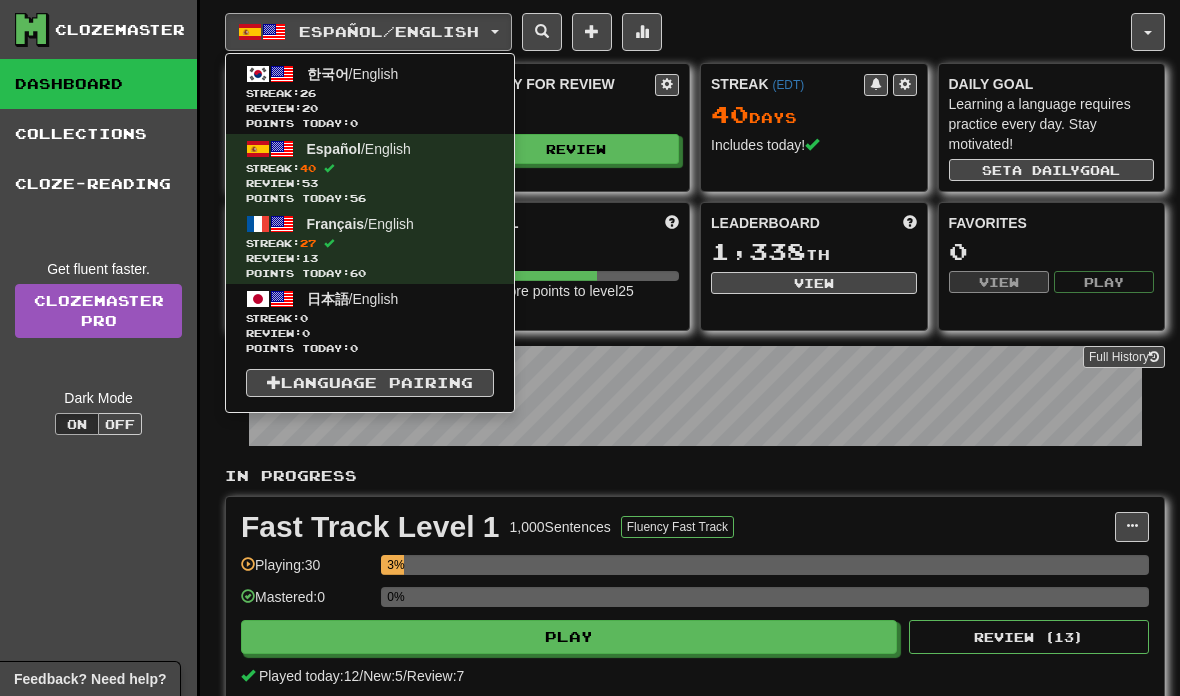 click on "Streak:  26" at bounding box center (370, 93) 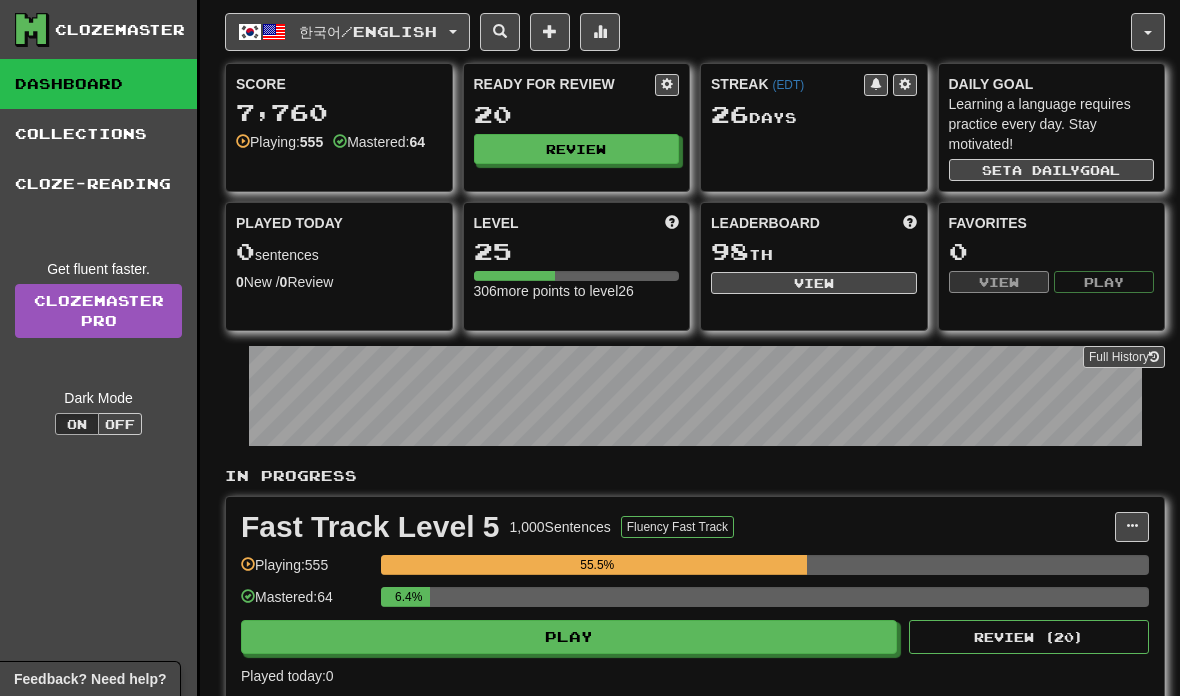 scroll, scrollTop: 0, scrollLeft: 0, axis: both 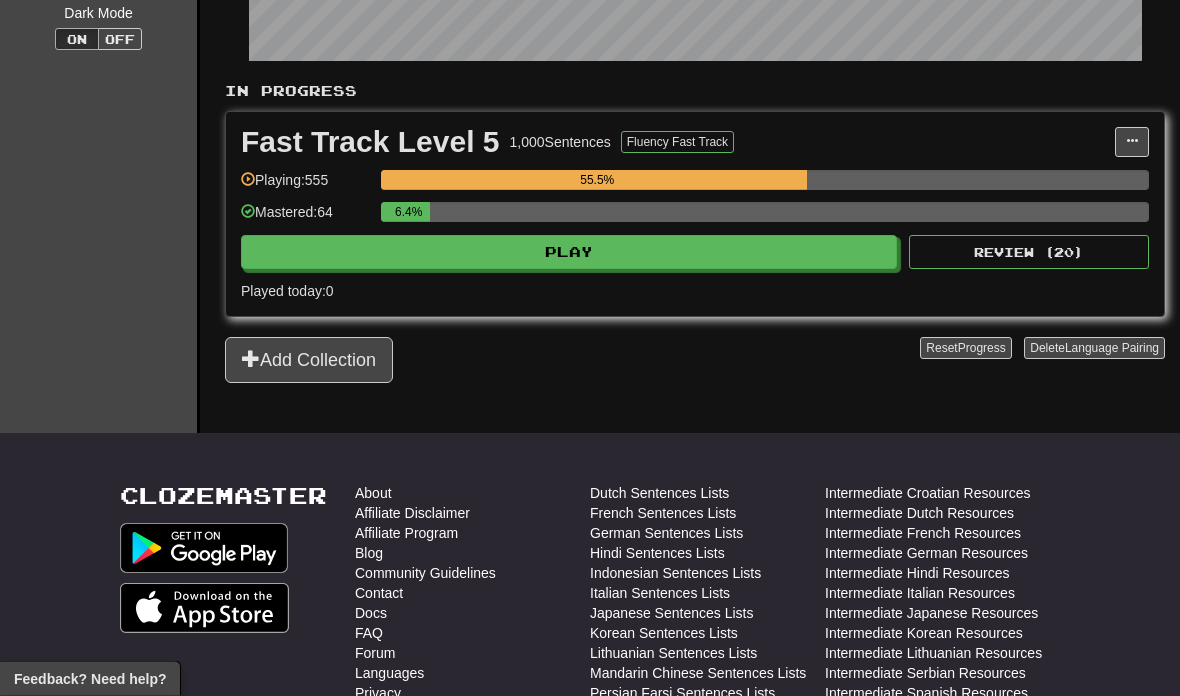 click on "Play" at bounding box center (569, 253) 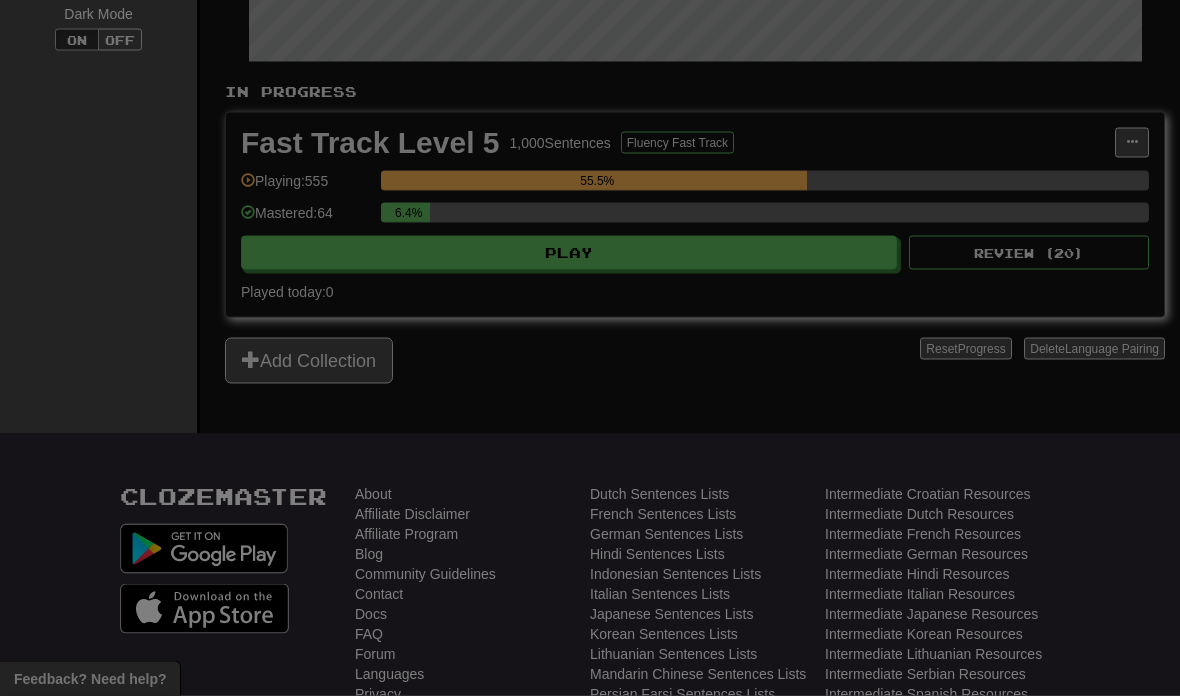 scroll, scrollTop: 385, scrollLeft: 0, axis: vertical 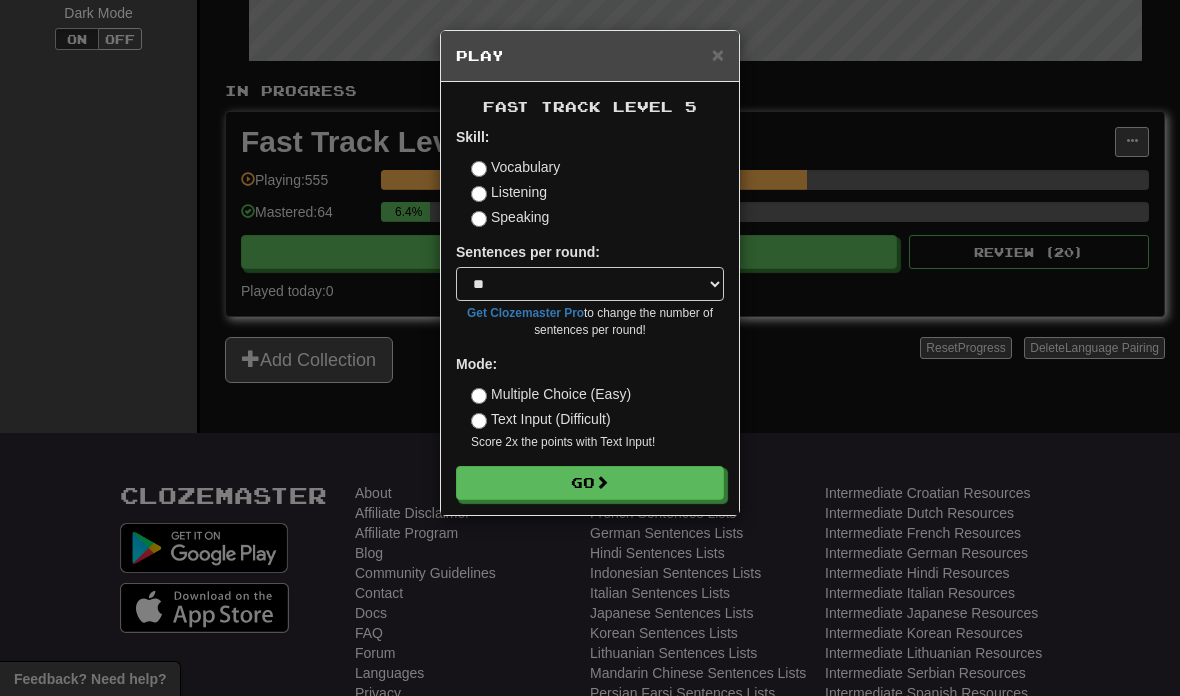 click on "Go" at bounding box center (590, 483) 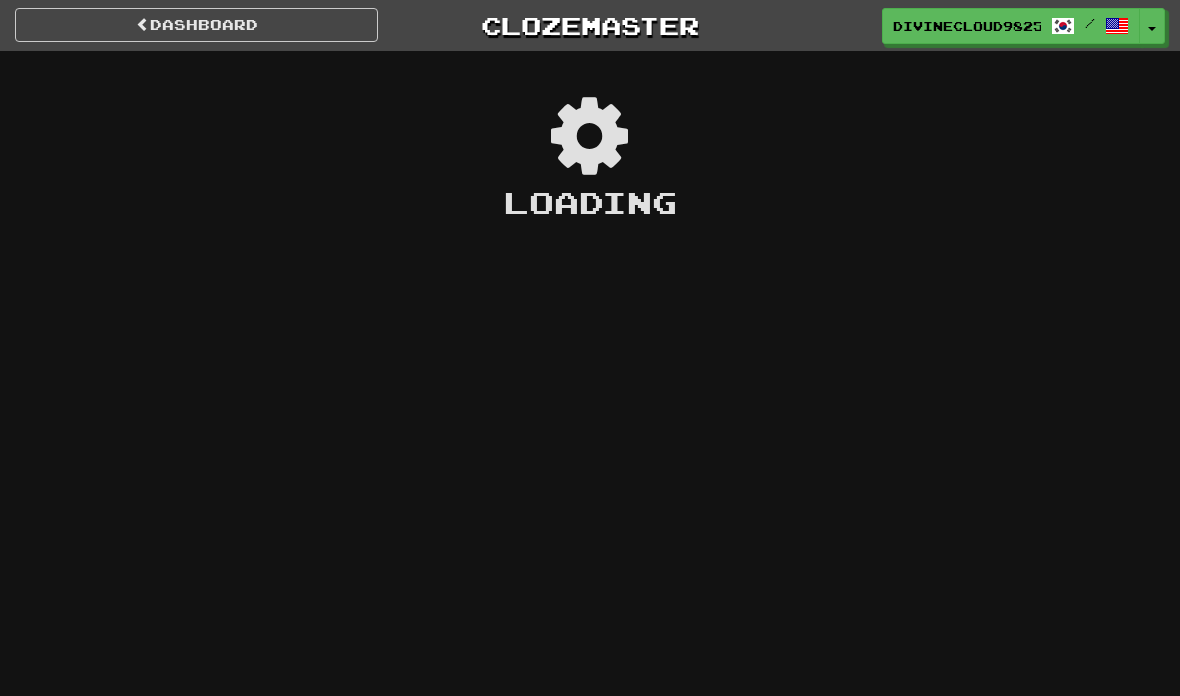 scroll, scrollTop: 0, scrollLeft: 0, axis: both 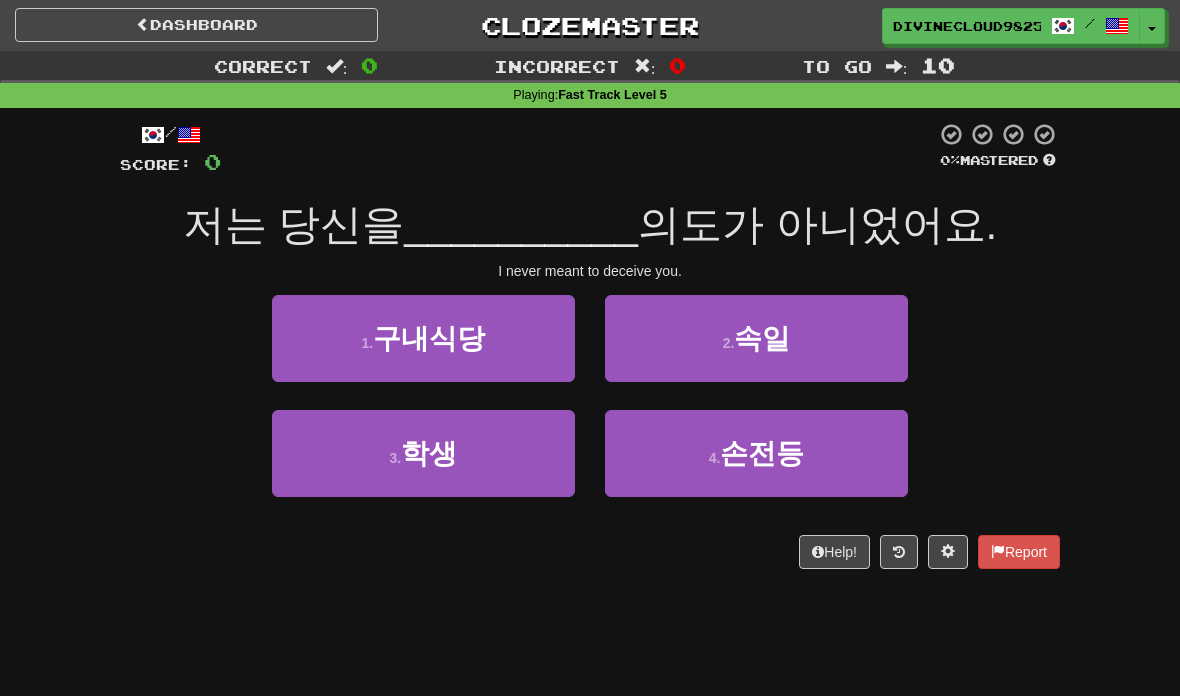 click on "2 .  속일" at bounding box center [756, 338] 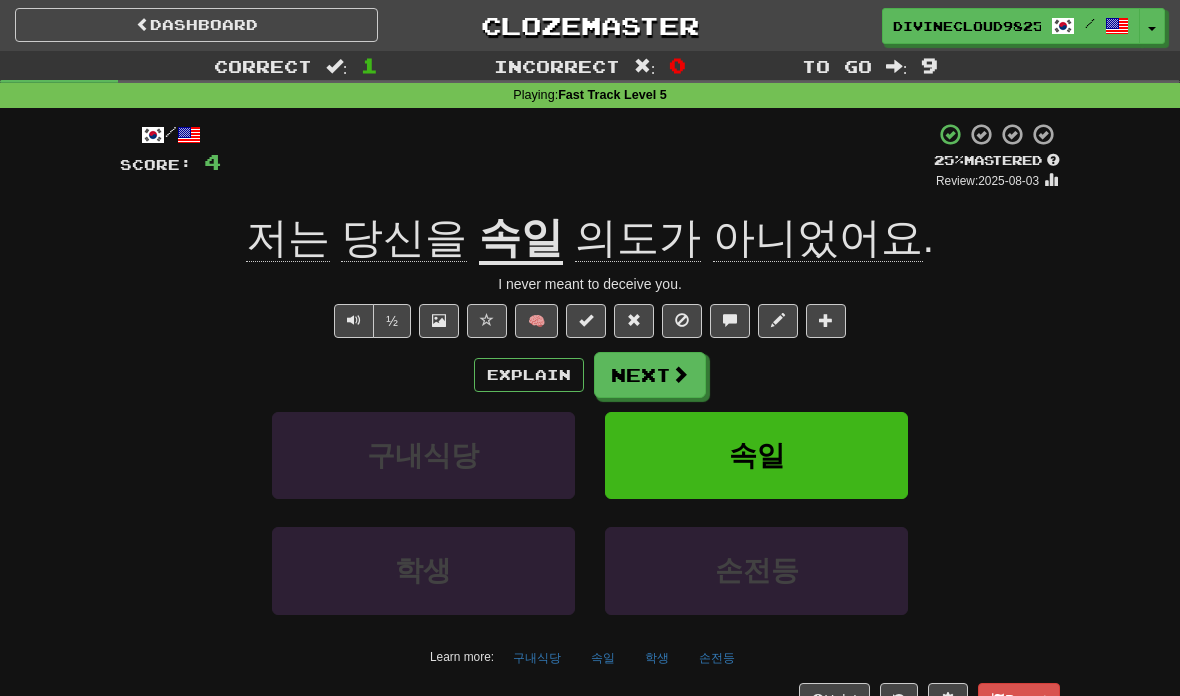 click on "Next" at bounding box center (650, 375) 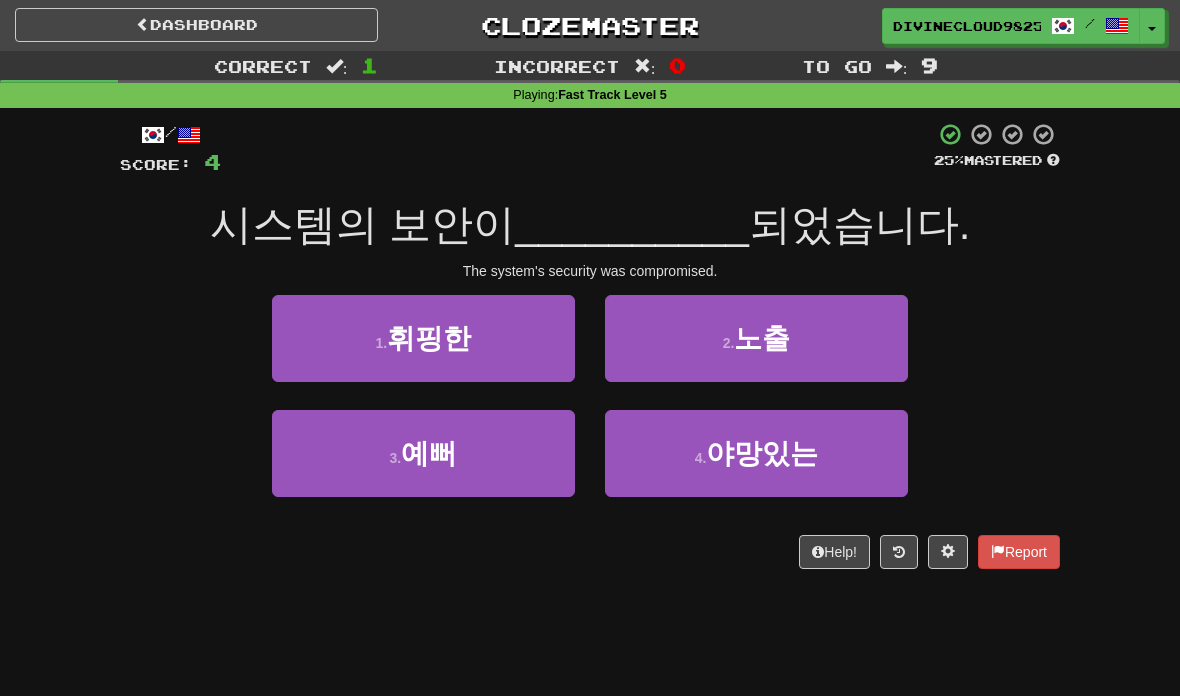 click on "2 .  노출" at bounding box center [756, 338] 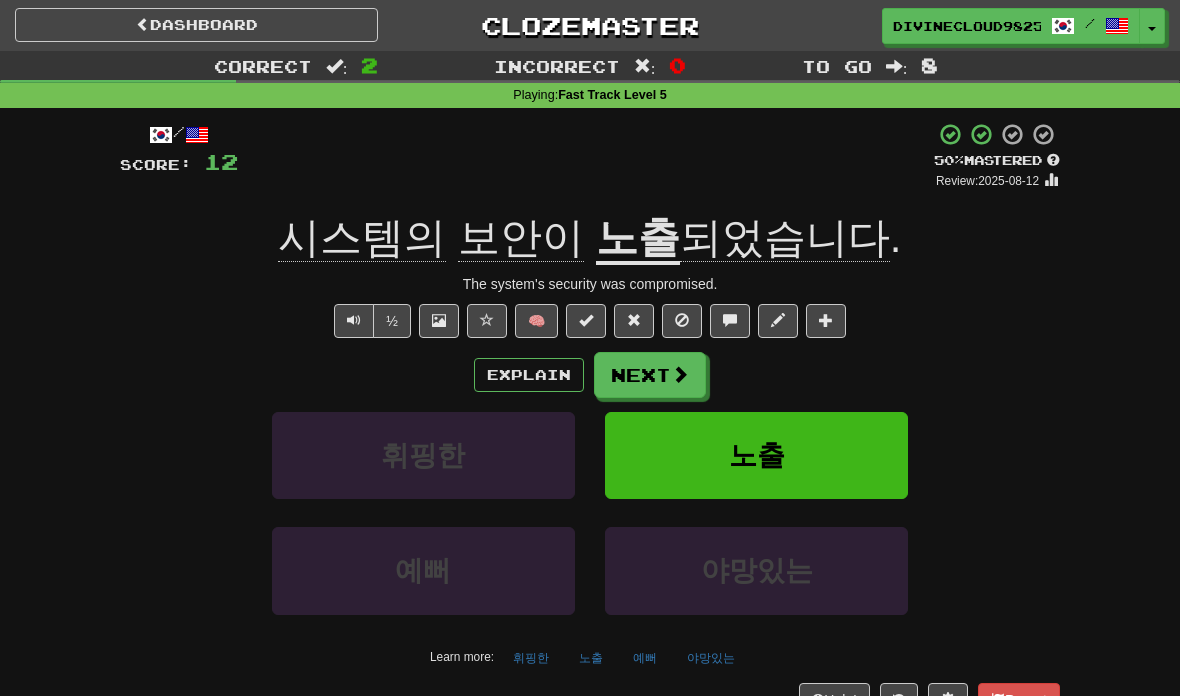 click on "Explain" at bounding box center (529, 375) 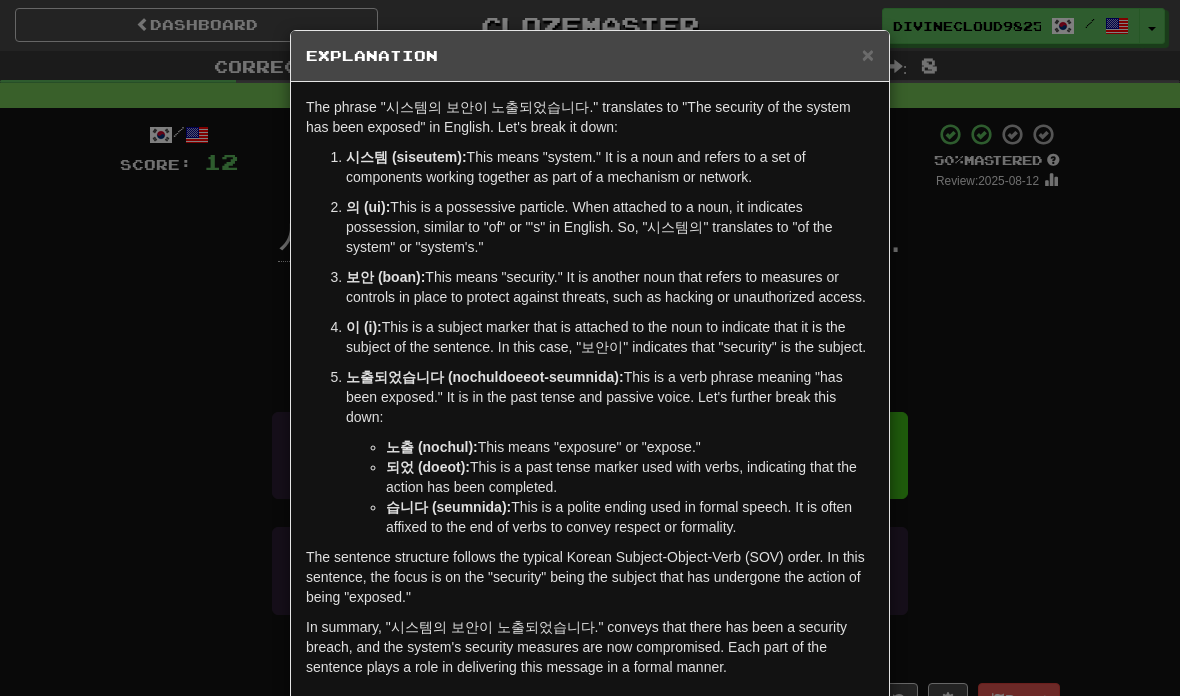 click on "× Explanation The phrase "시스템의 보안이 노출되었습니다." translates to "The security of the system has been exposed" in English. Let's break it down:
시스템 (siseutem):  This means "system." It is a noun and refers to a set of components working together as part of a mechanism or network.
의 (ui):  This is a possessive particle. When attached to a noun, it indicates possession, similar to "of" or "'s" in English. So, "시스템의" translates to "of the system" or "system's."
보안 (boan):  This means "security." It is another noun that refers to measures or controls in place to protect against threats, such as hacking or unauthorized access.
이 (i):  This is a subject marker that is attached to the noun to indicate that it is the subject of the sentence. In this case, "보안이" indicates that "security" is the subject.
노출되었습니다 (nochuldoeeot-seumnida):
노출 (nochul):  This means "exposure" or "expose."
되었 (doeot):
!" at bounding box center (590, 348) 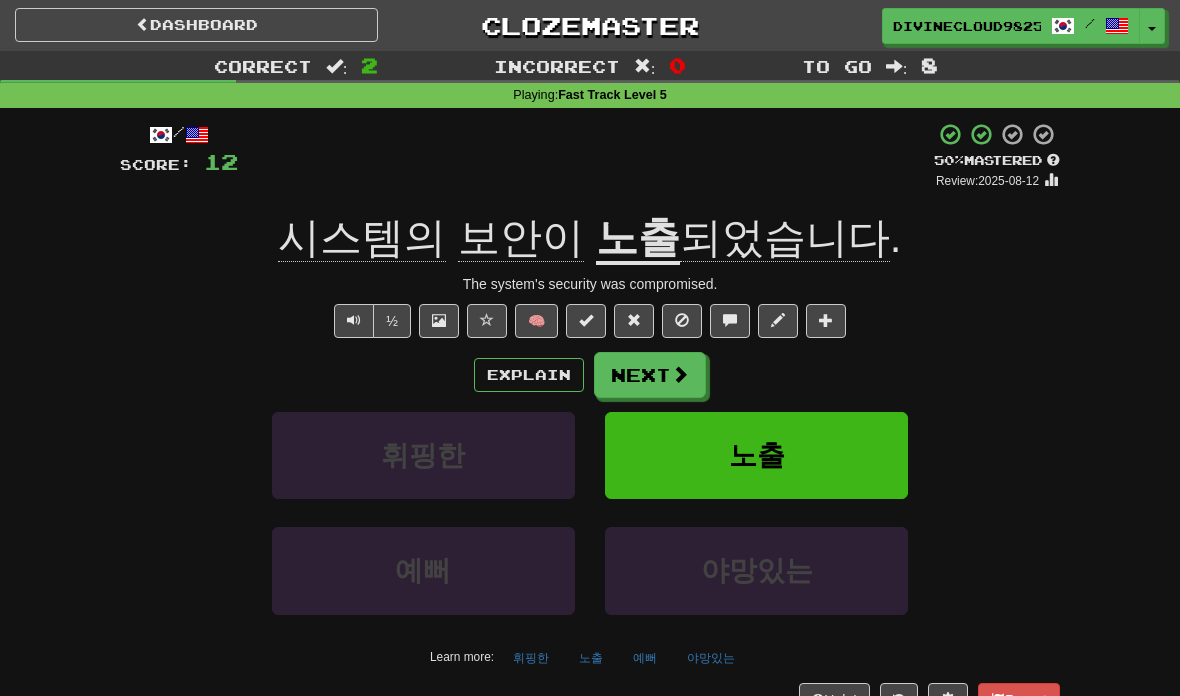 click on "Next" at bounding box center (650, 375) 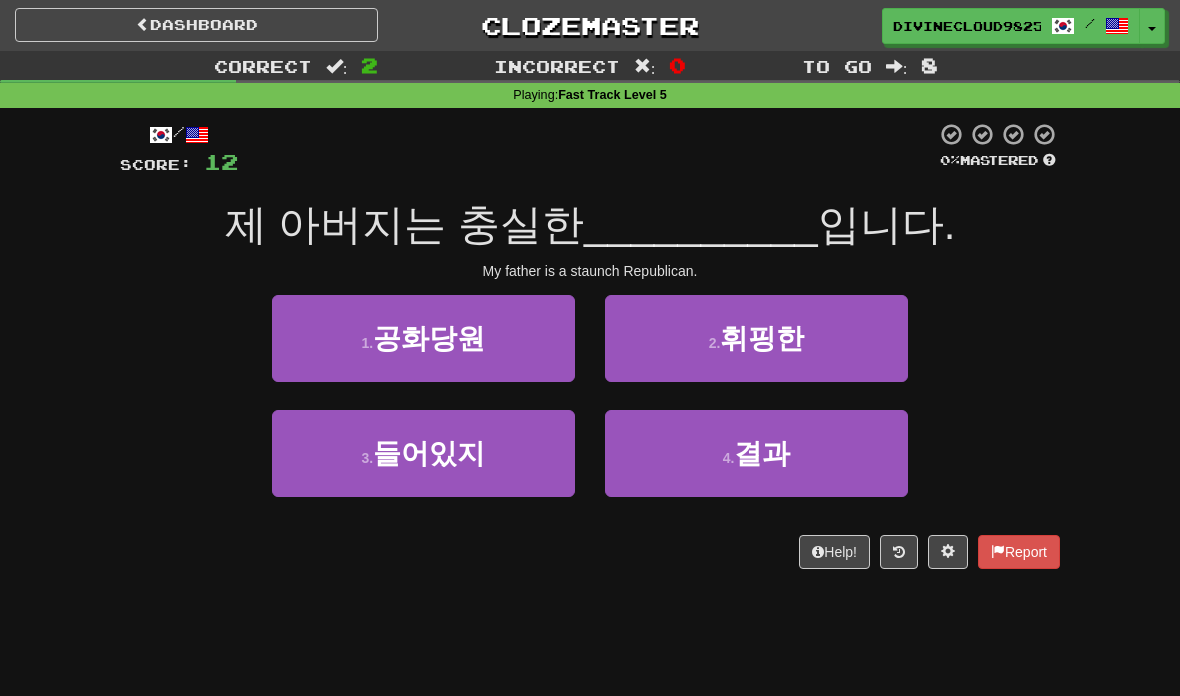 click on "1 .  공화당원" at bounding box center (423, 338) 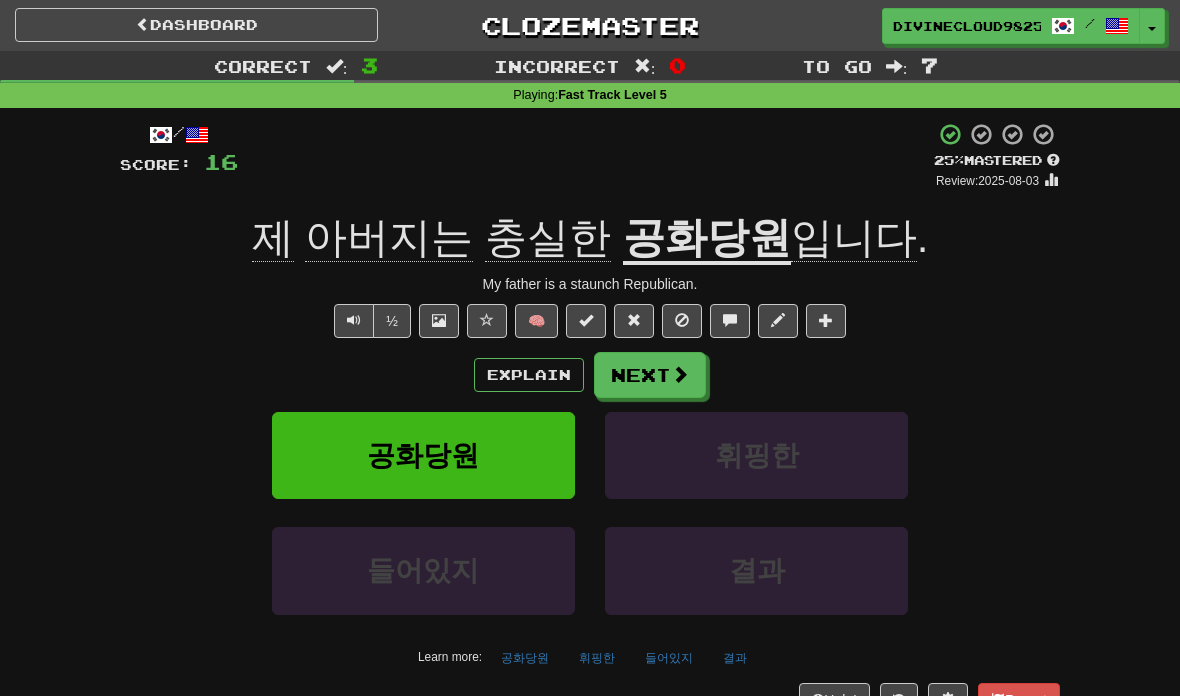 click on "Explain" at bounding box center (529, 375) 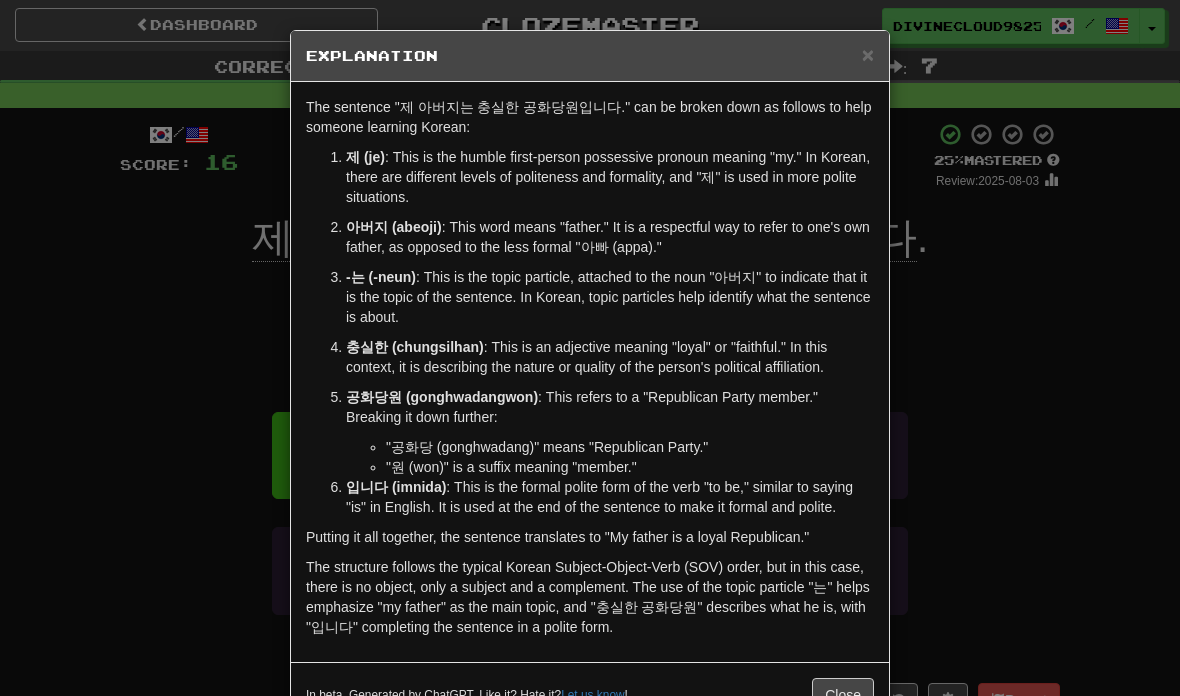 click on "× Explanation The sentence "제 아버지는 충실한 공화당원입니다." can be broken down as follows to help someone learning Korean:
제 (je) : This is the humble first-person possessive pronoun meaning "my." In Korean, there are different levels of politeness and formality, and "제" is used in more polite situations.
아버지 (abeoji) : This word means "father." It is a respectful way to refer to one's own father, as opposed to the less formal "아빠 (appa)."
-는 (-neun) : This is the topic particle, attached to the noun "아버지" to indicate that it is the topic of the sentence. In Korean, topic particles help identify what the sentence is about.
충실한 (chungsilhan) : This is an adjective meaning "loyal" or "faithful." In this context, it is describing the nature or quality of the person's political affiliation.
공화당원 (gonghwadangwon) : This refers to a "Republican Party member." Breaking it down further:
입니다 (imnida)
!" at bounding box center (590, 348) 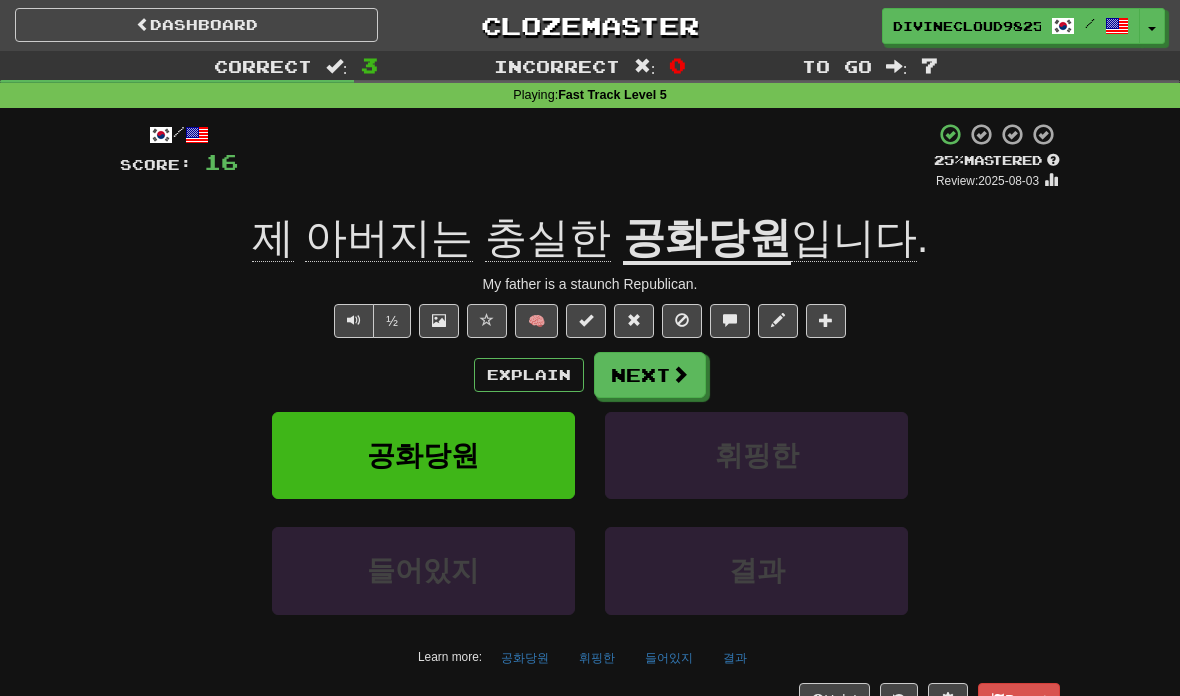 click at bounding box center [680, 374] 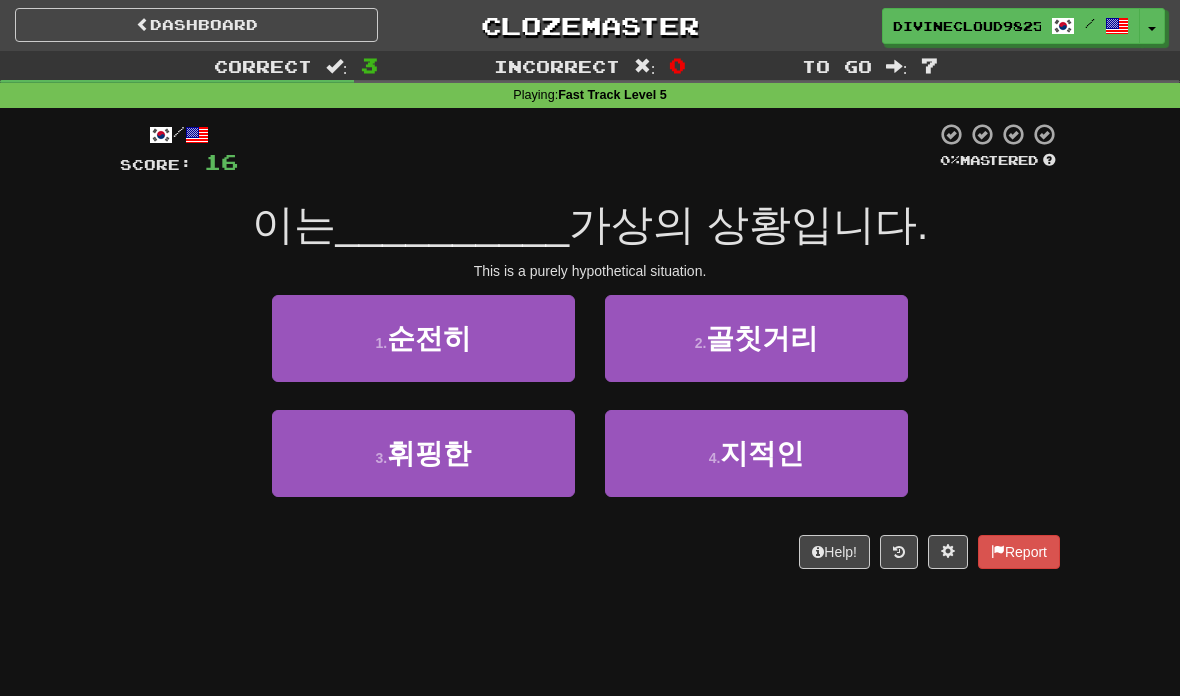 click on "3 .  휘핑한" at bounding box center (423, 453) 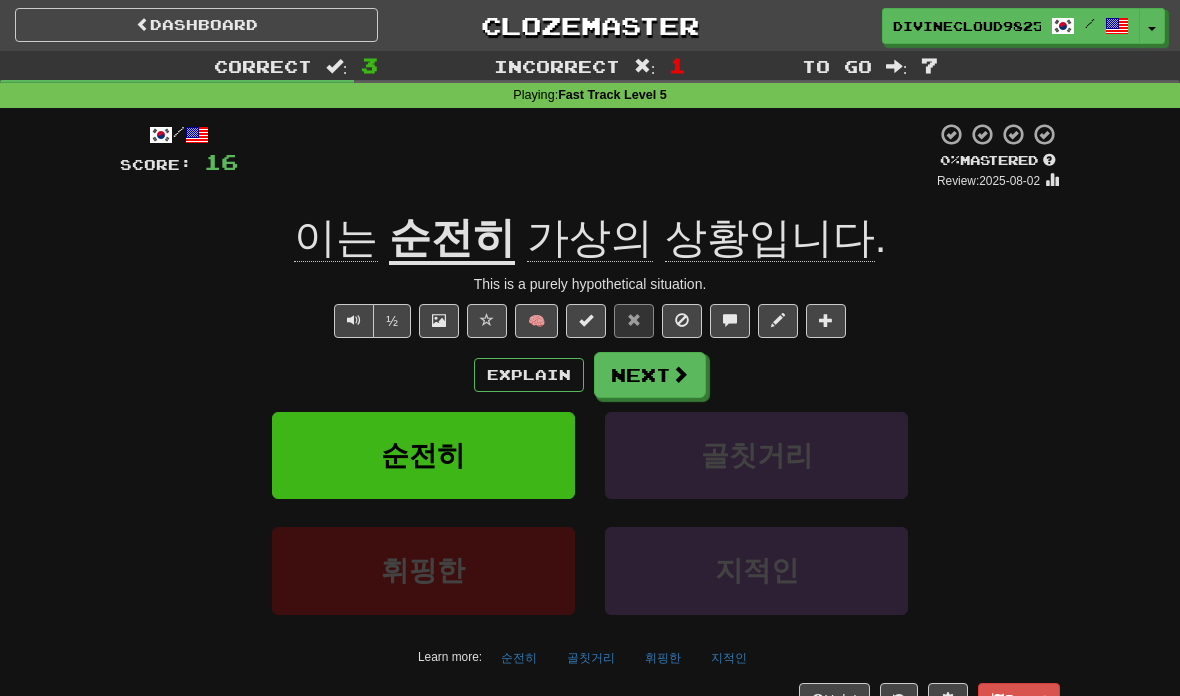 click on "Explain" at bounding box center (529, 375) 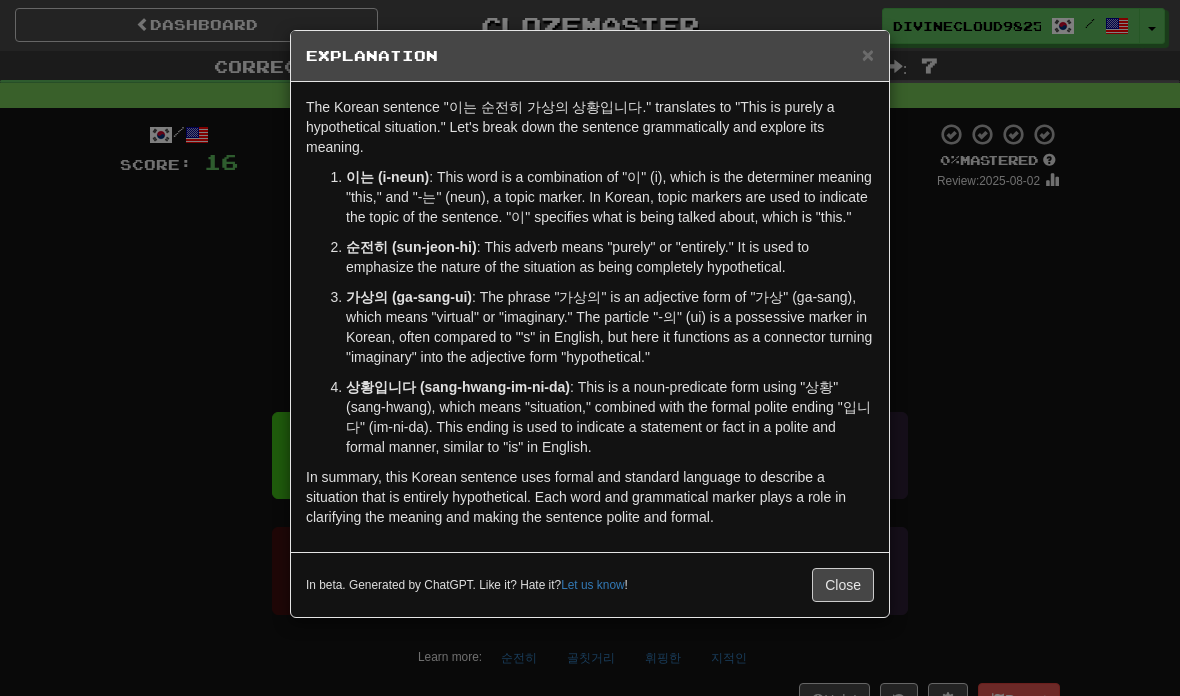 click on "× Explanation The Korean sentence "이는 순전히 가상의 상황입니다." translates to "This is purely a hypothetical situation." Let's break down the sentence grammatically and explore its meaning.
이는 (i-neun) : This word is a combination of "이" (i), which is the determiner meaning "this," and "-는" (neun), a topic marker. In Korean, topic markers are used to indicate the topic of the sentence. "이" specifies what is being talked about, which is "this."
순전히 (sun-jeon-hi) : This adverb means "purely" or "entirely." It is used to emphasize the nature of the situation as being completely hypothetical.
가상의 (ga-sang-ui) : The phrase "가상의" is an adjective form of "가상" (ga-sang), which means "virtual" or "imaginary." The particle "-의" (ui) is a possessive marker in Korean, often compared to "'s" in English, but here it functions as a connector turning "imaginary" into the adjective form "hypothetical."
상황입니다 (sang-hwang-im-ni-da)
!" at bounding box center (590, 348) 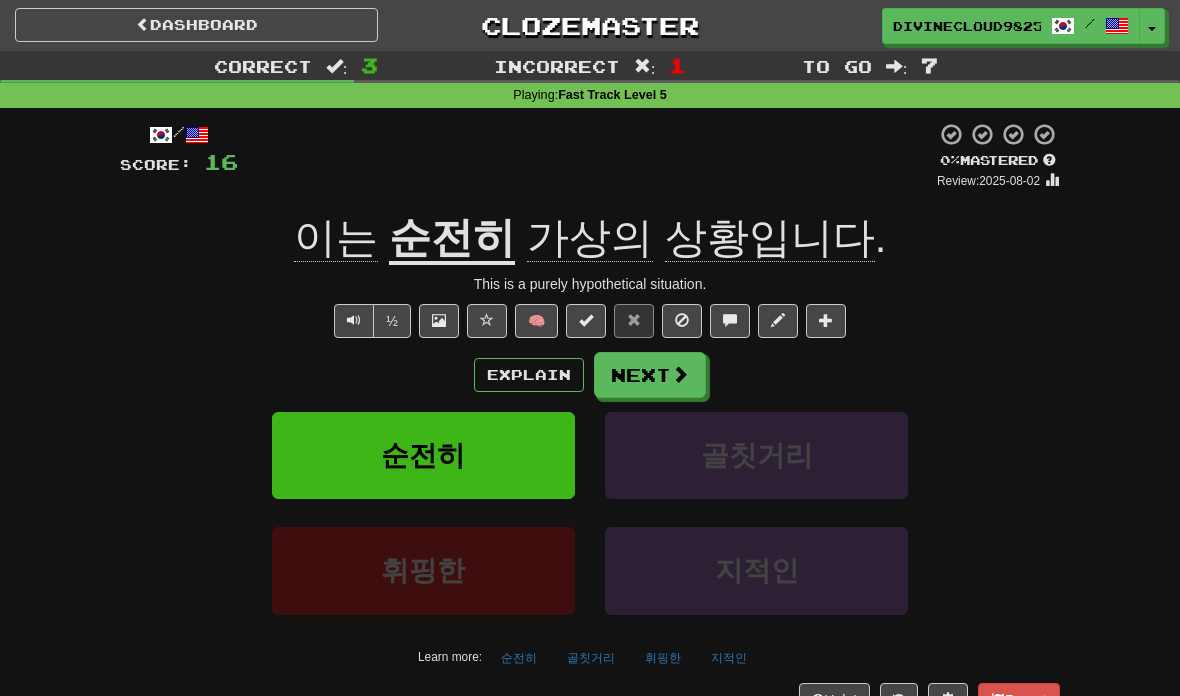 click on "Next" at bounding box center (650, 375) 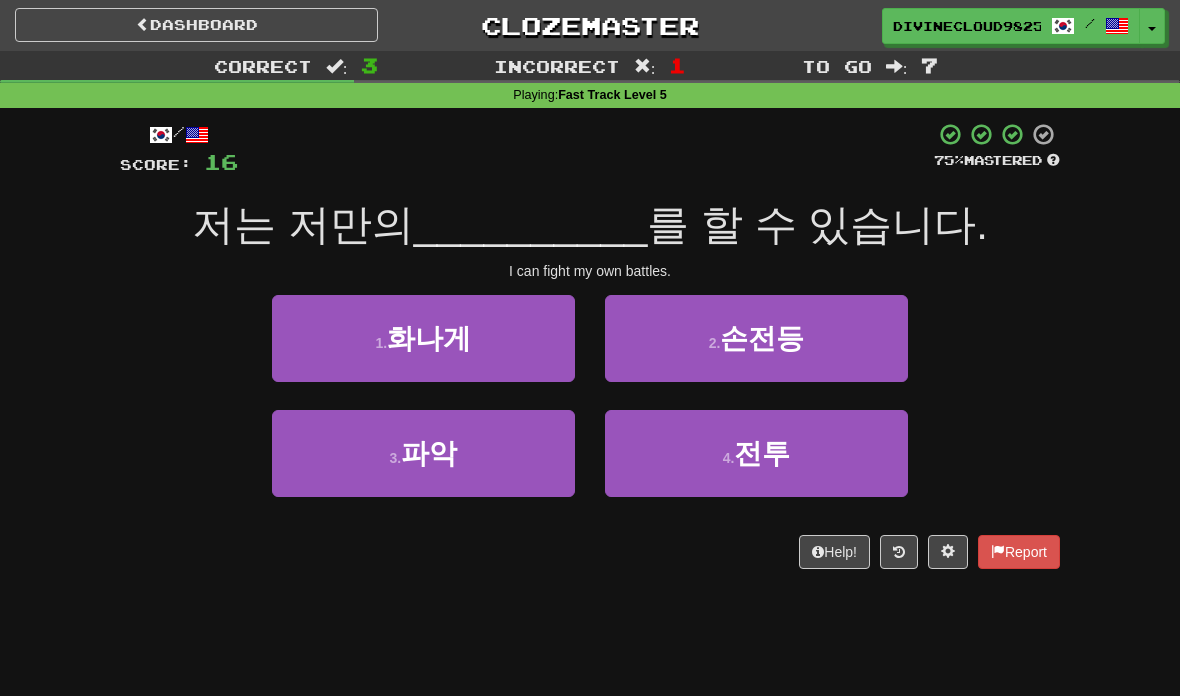 click on "4 .  전투" at bounding box center [756, 453] 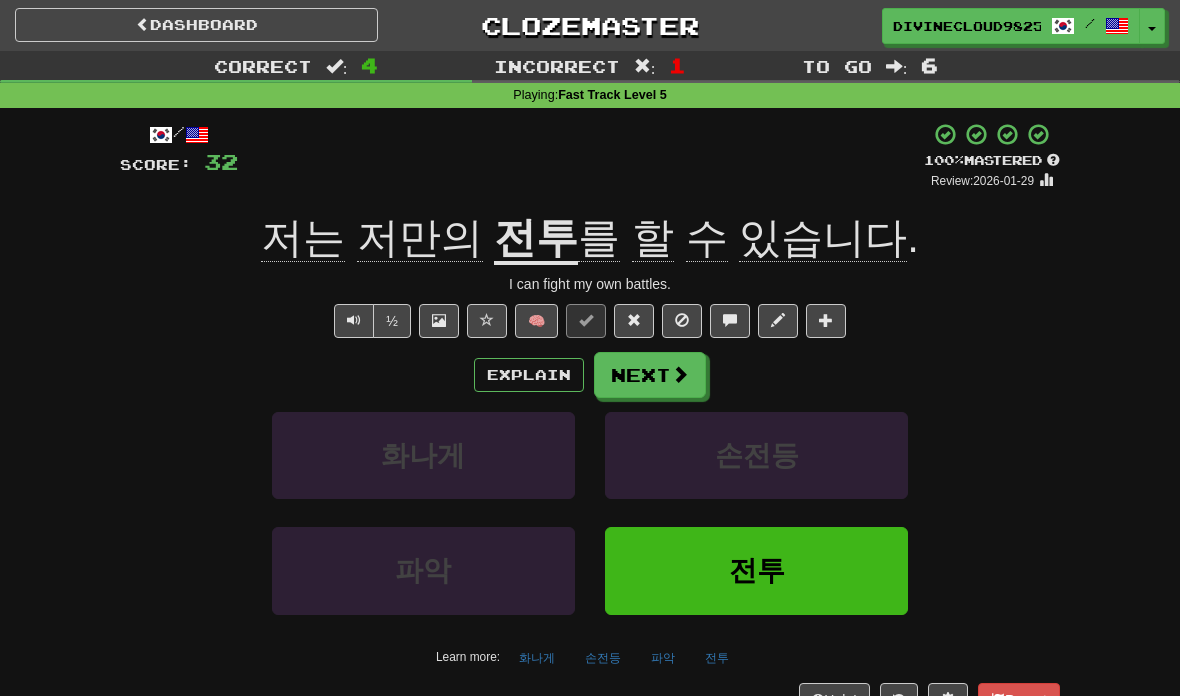 click at bounding box center (680, 374) 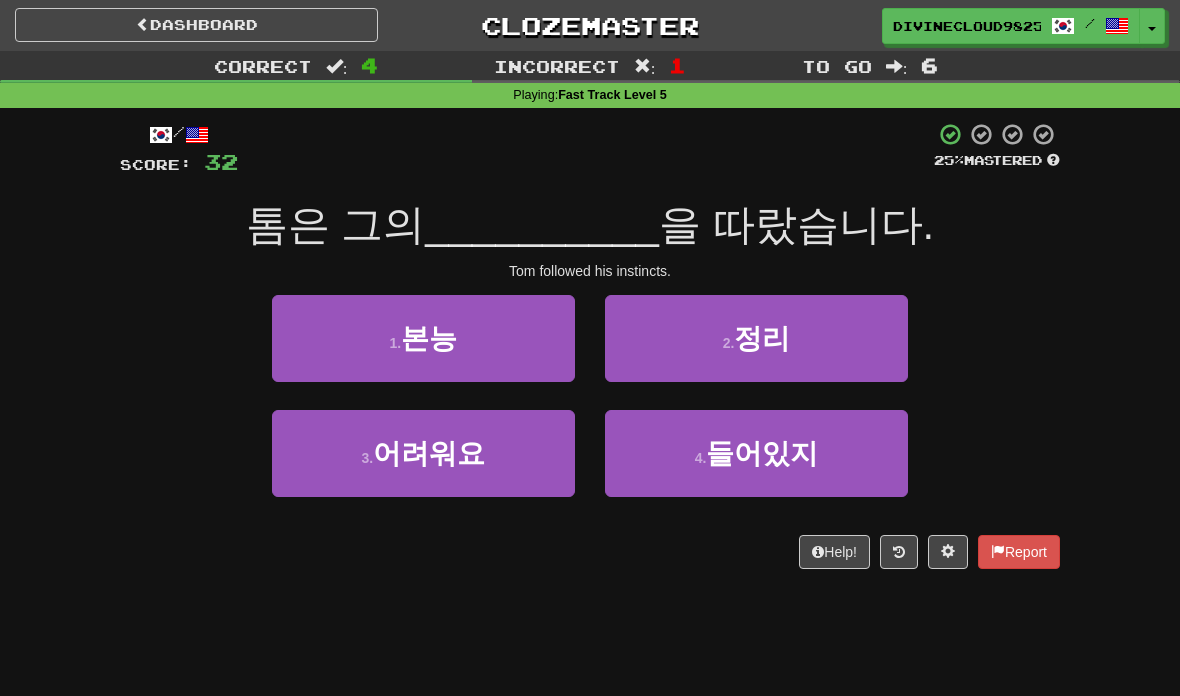click on "1 .  본능" at bounding box center [423, 338] 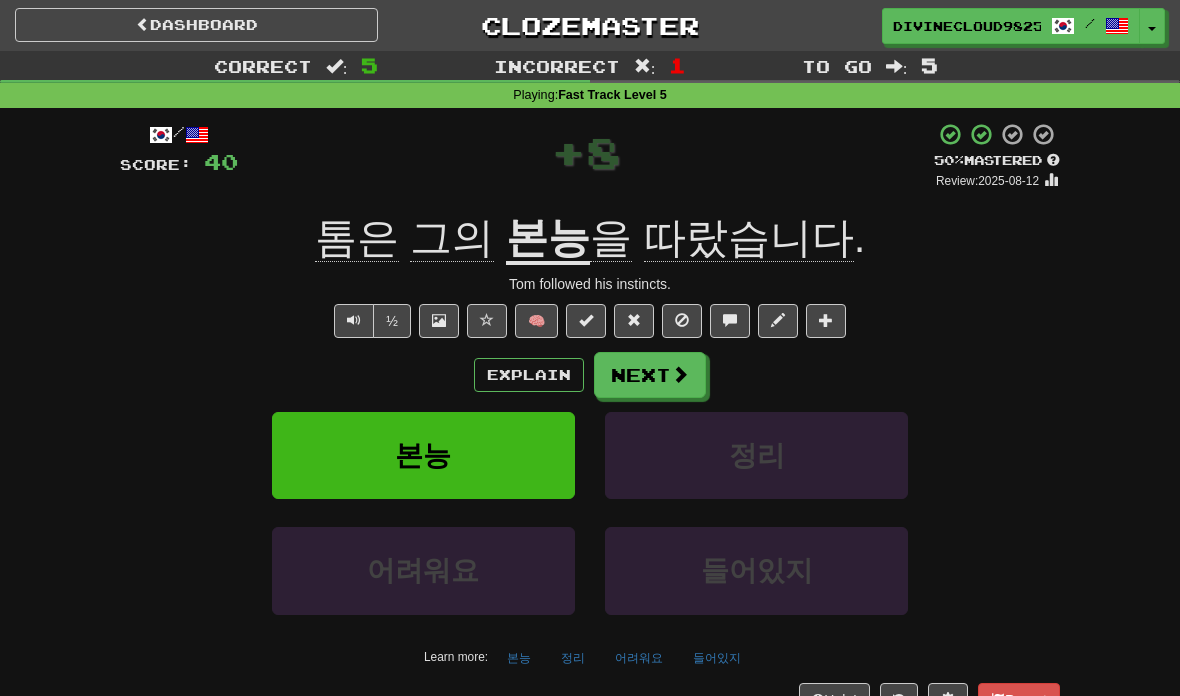 click at bounding box center (680, 374) 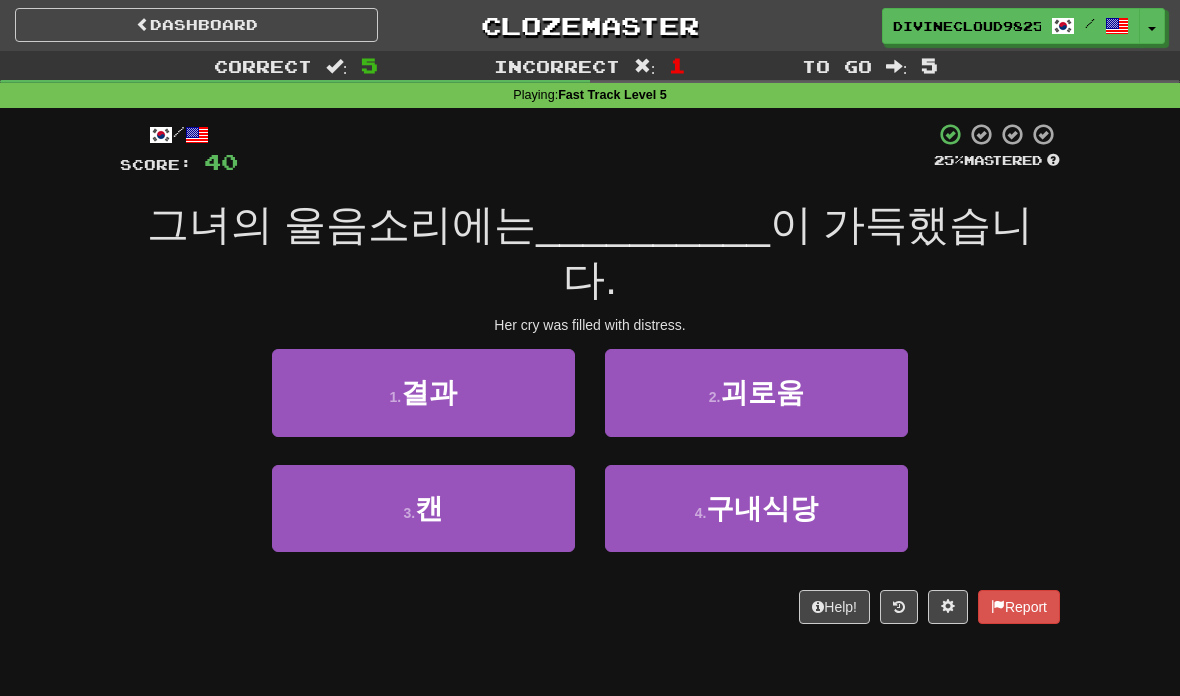 click on "2 .  괴로움" at bounding box center [756, 392] 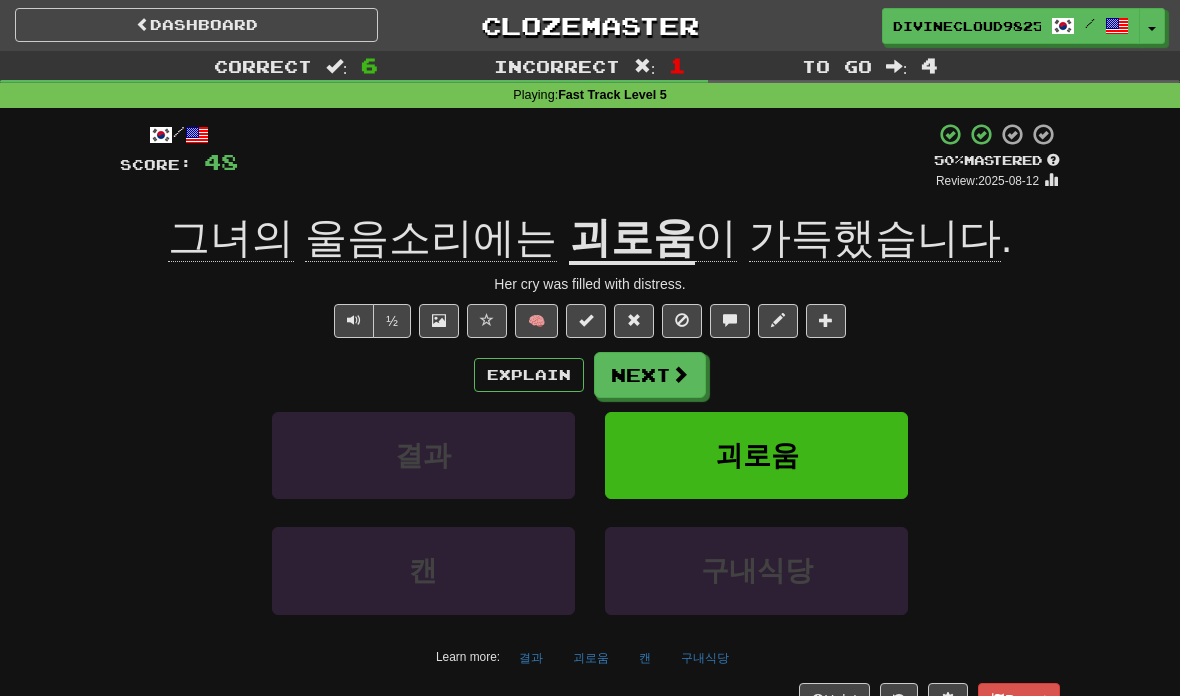 click on "Next" at bounding box center (650, 375) 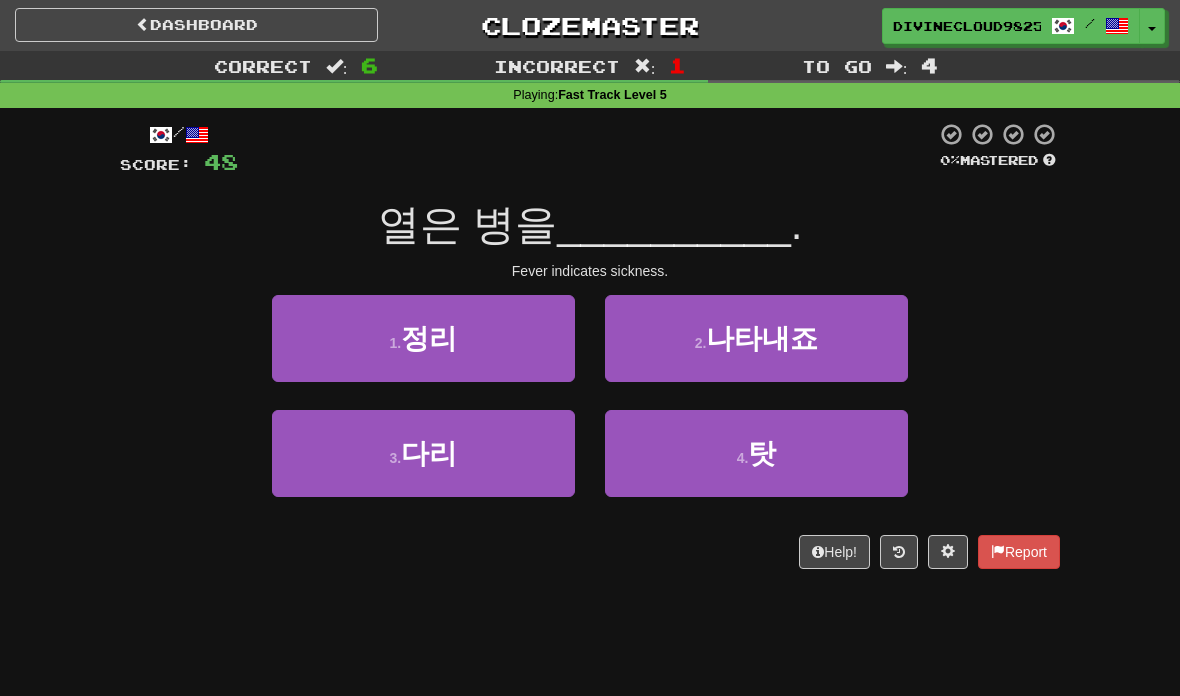 click on "2 .  나타내죠" at bounding box center [756, 338] 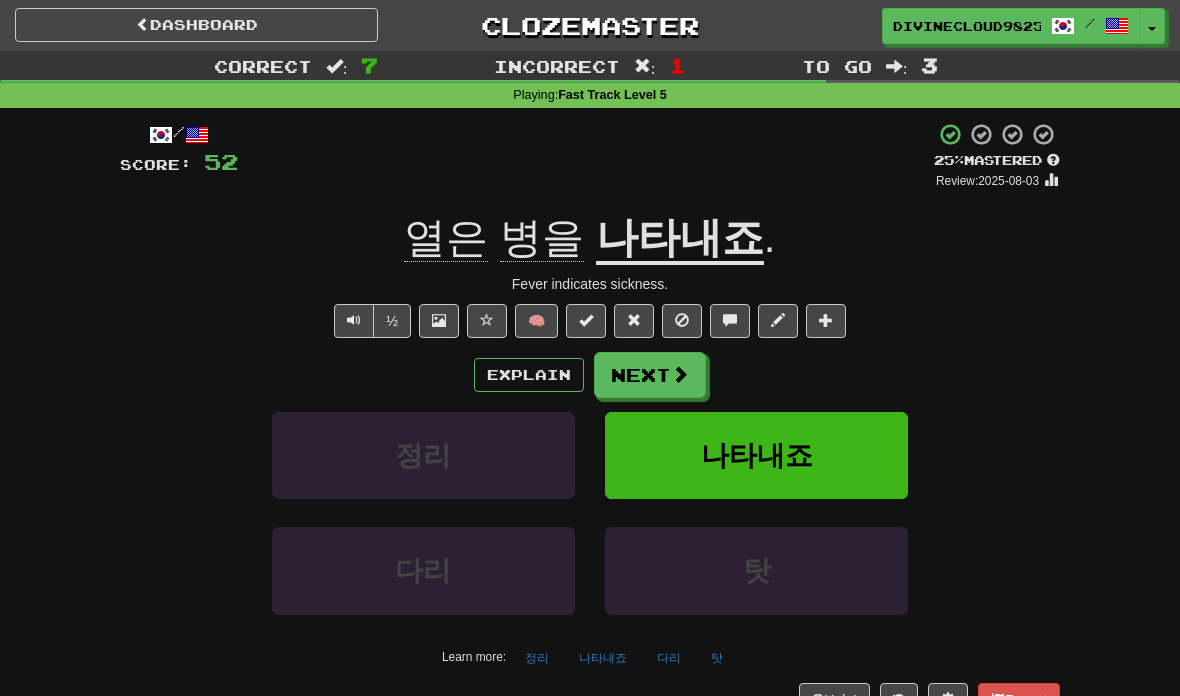 click on "Next" at bounding box center [650, 375] 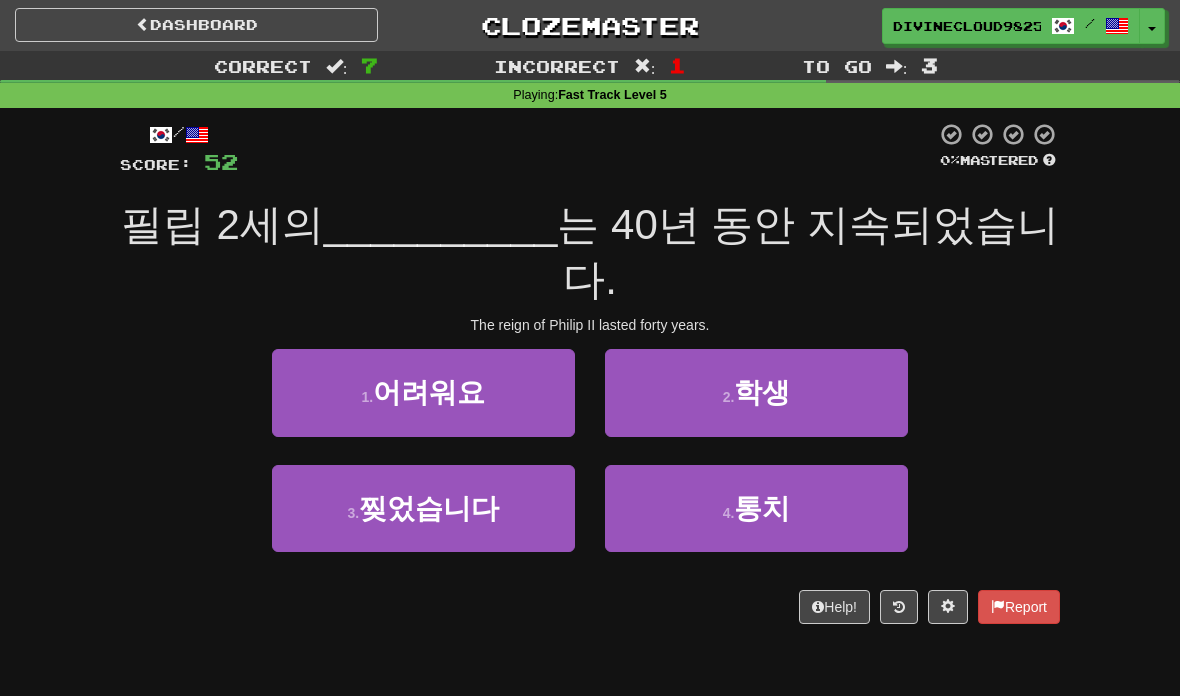 click on "통치" at bounding box center (762, 508) 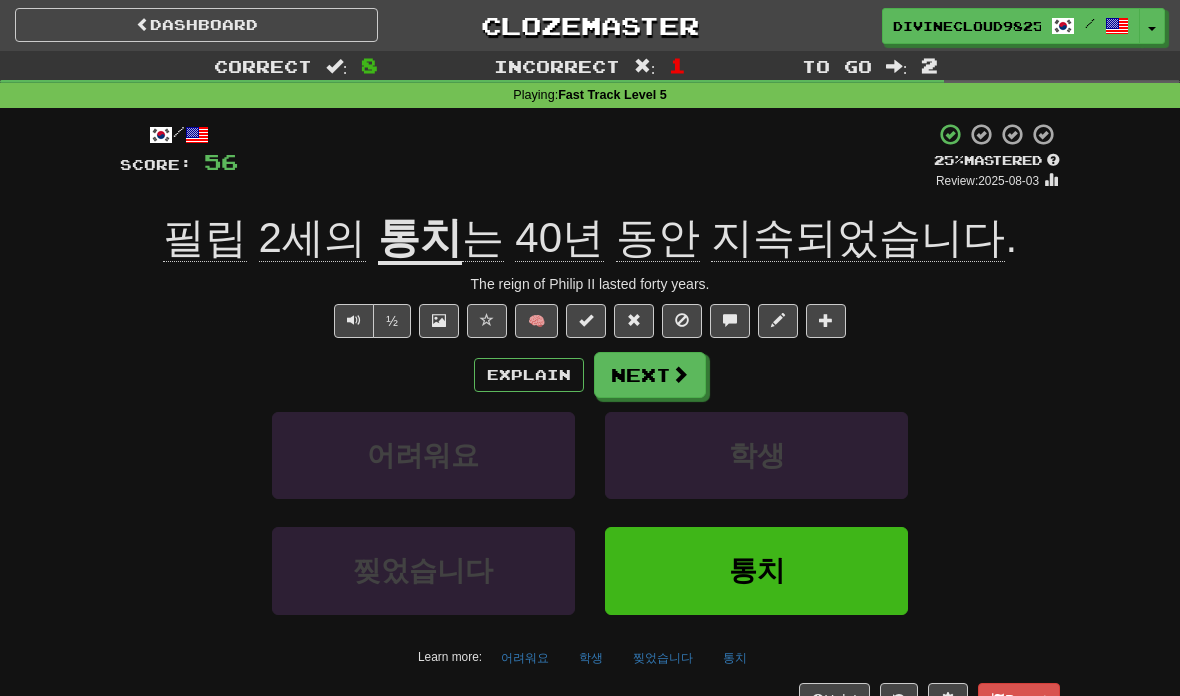 click on "Next" at bounding box center [650, 375] 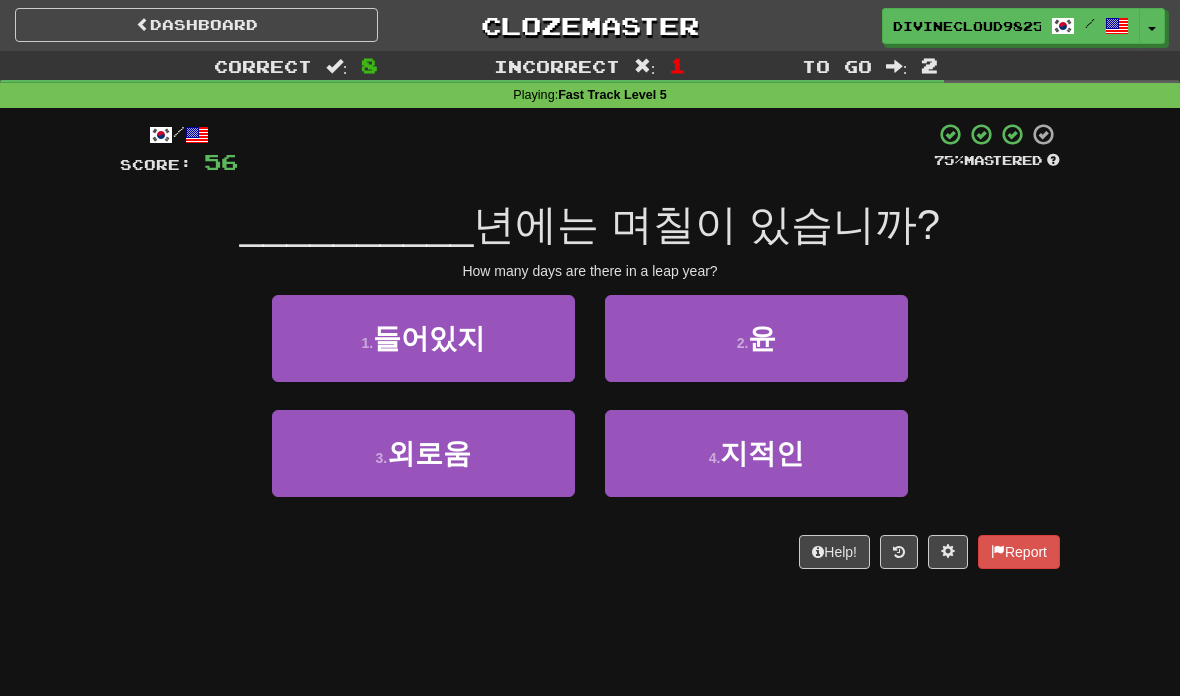 click on "2 .  윤" at bounding box center [756, 338] 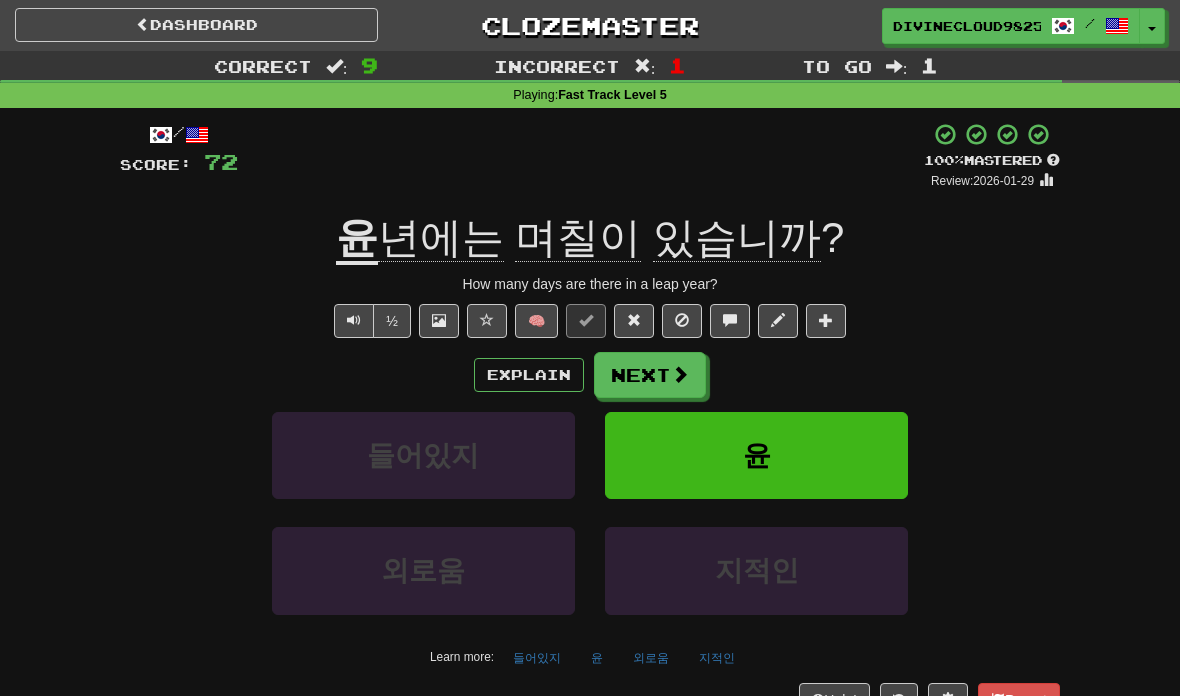 click at bounding box center (682, 321) 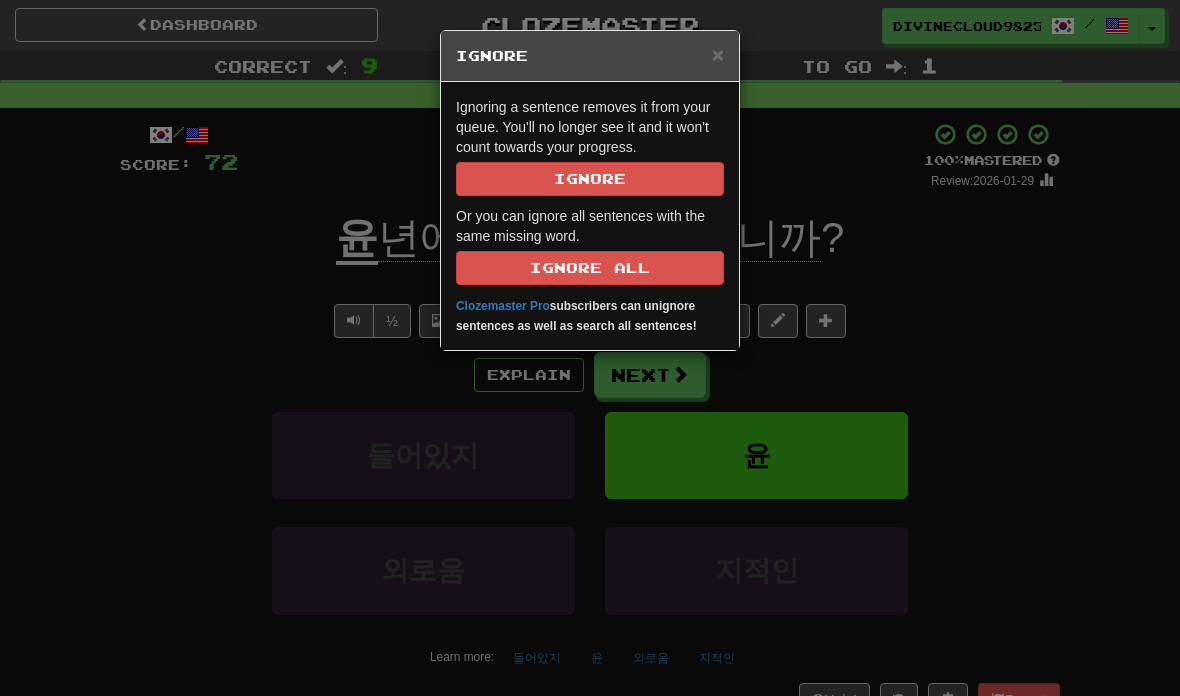 click on "× Ignore Ignoring a sentence removes it from your queue. You'll no longer see it and it won't count towards your progress. Ignore Or you can ignore all sentences with the same missing word. Ignore All Clozemaster Pro  subscribers can unignore sentences as well as search all sentences!" at bounding box center [590, 348] 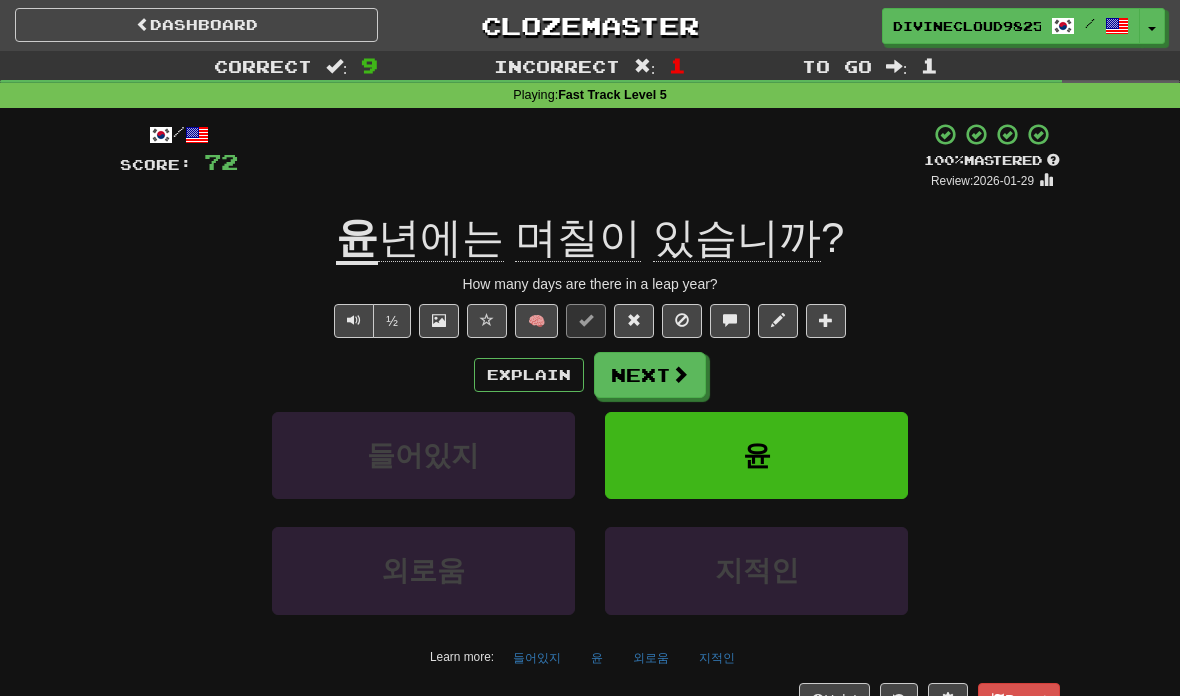 click on "Next" at bounding box center [650, 375] 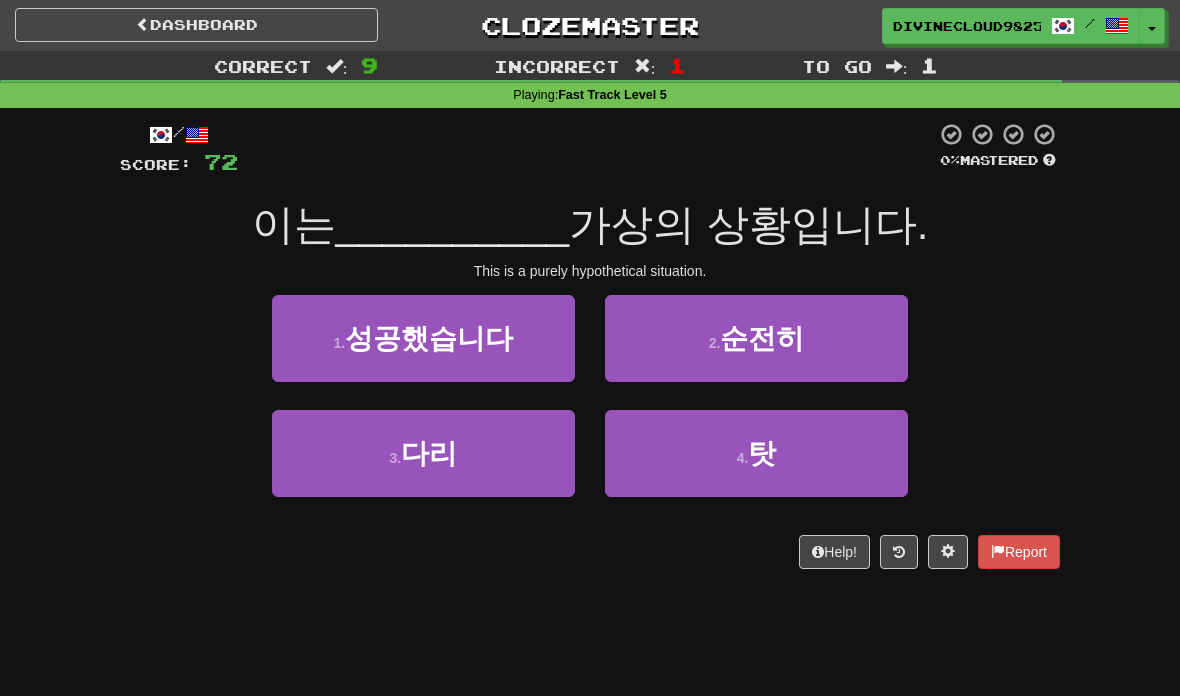 click on "2 .  순전히" at bounding box center (756, 338) 